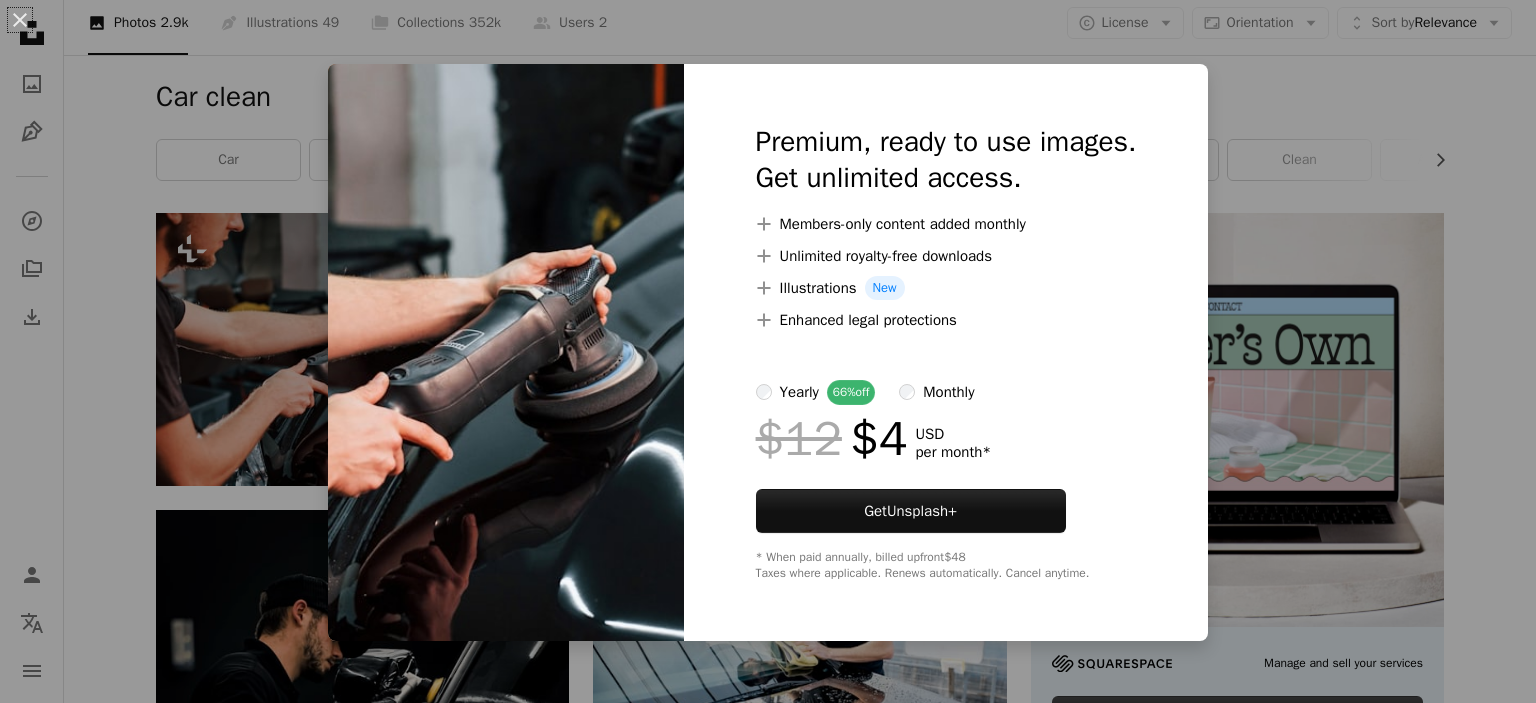 click on "An X shape Premium, ready to use images. Get unlimited access. A plus sign Members-only content added monthly A plus sign Unlimited royalty-free downloads A plus sign Illustrations  New A plus sign Enhanced legal protections yearly 66%  off monthly $12   $4 USD per month * Get  Unsplash+ * When paid annually, billed upfront  $48 Taxes where applicable. Renews automatically. Cancel anytime." at bounding box center [768, 351] 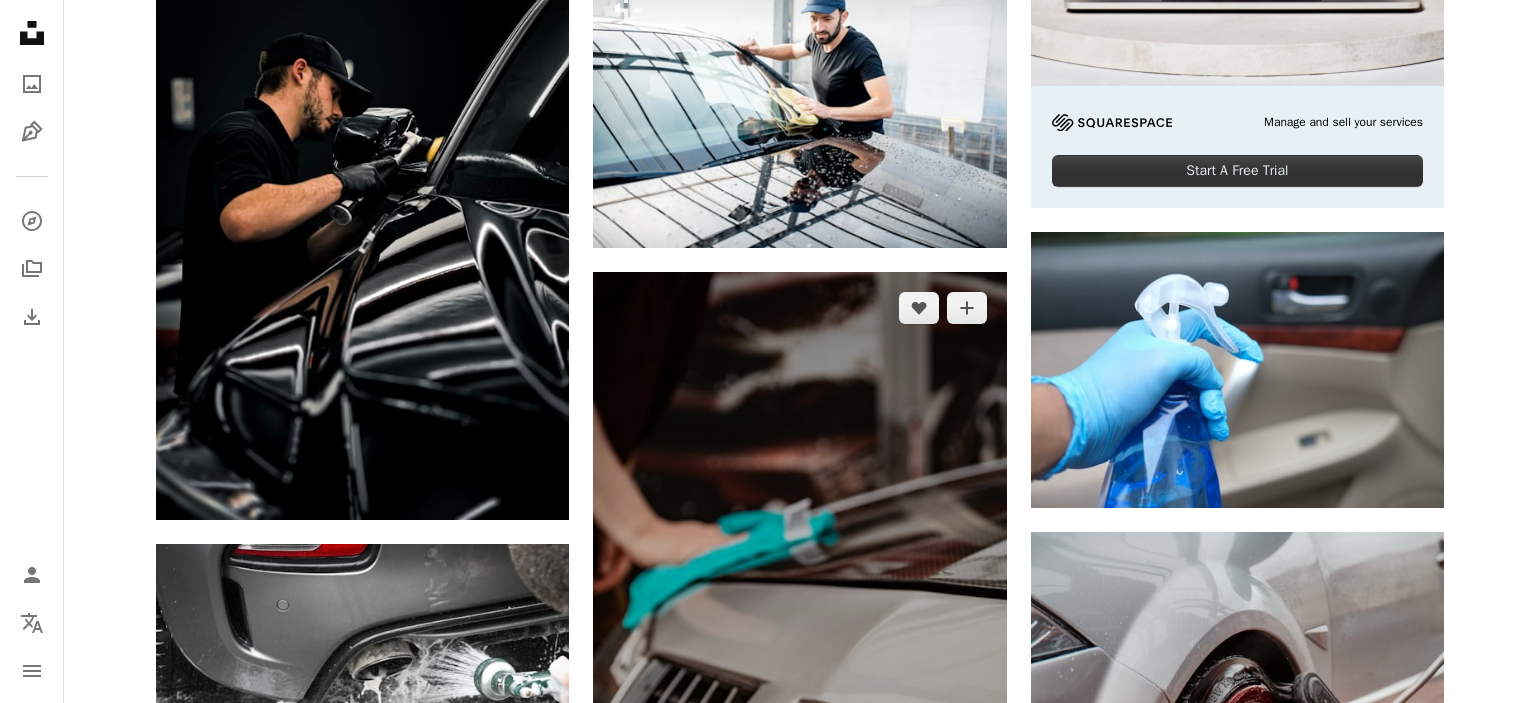 scroll, scrollTop: 824, scrollLeft: 0, axis: vertical 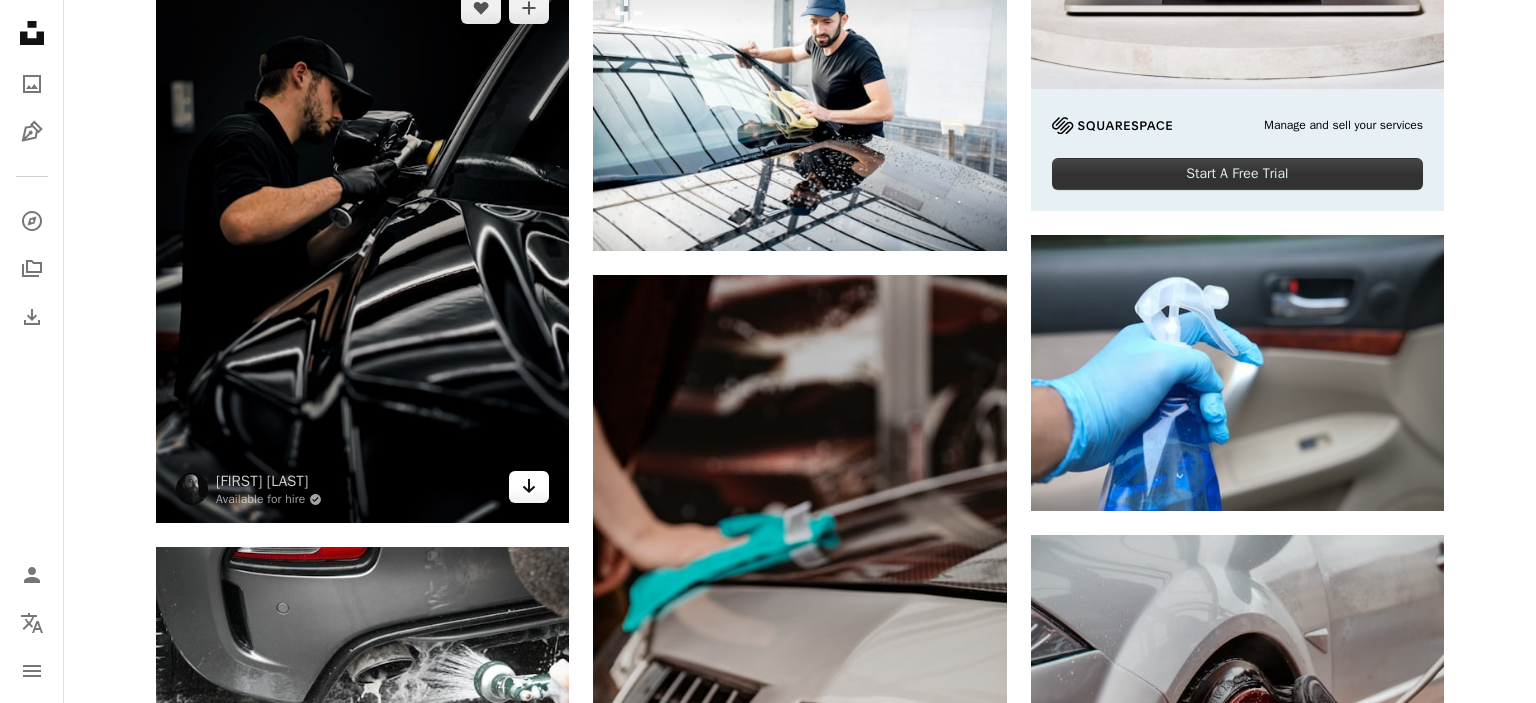 click on "Arrow pointing down" at bounding box center [529, 487] 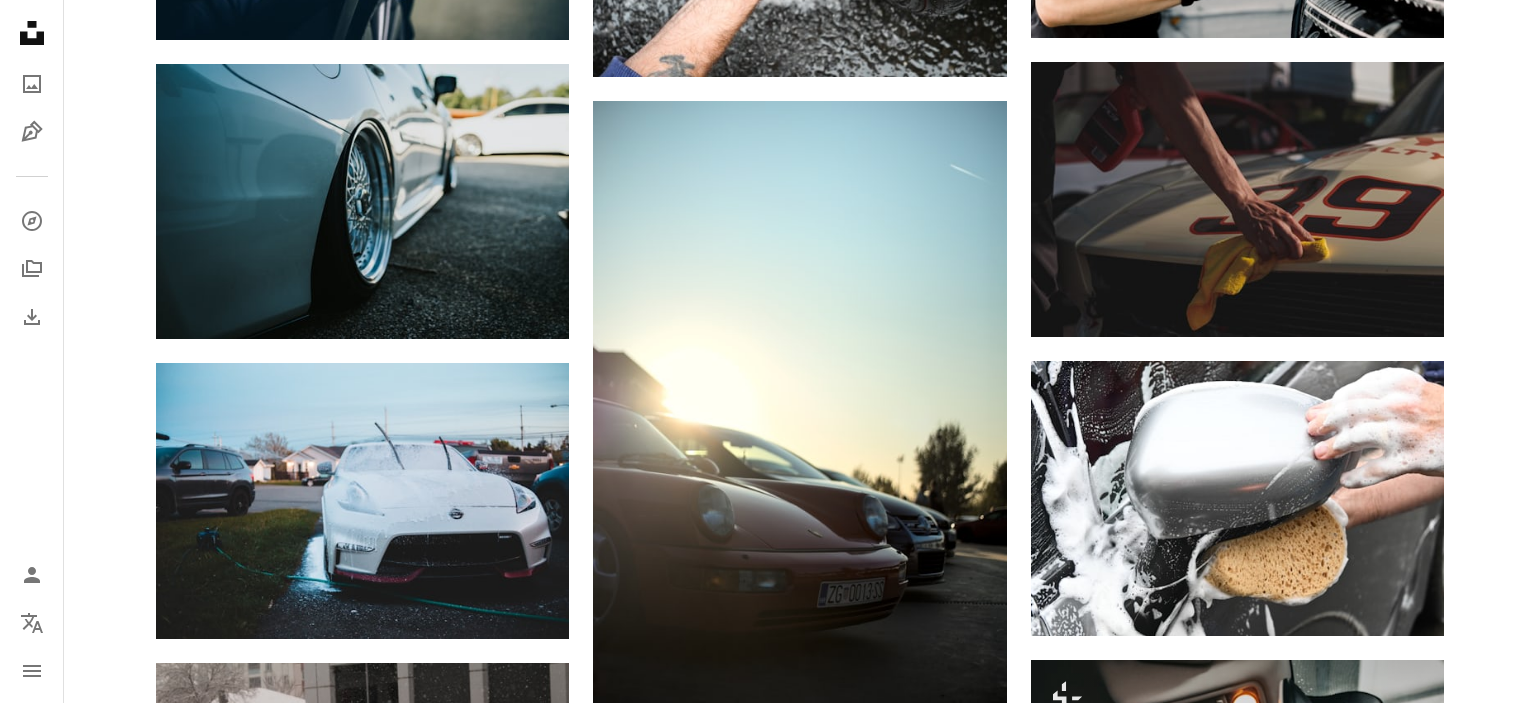 scroll, scrollTop: 2242, scrollLeft: 0, axis: vertical 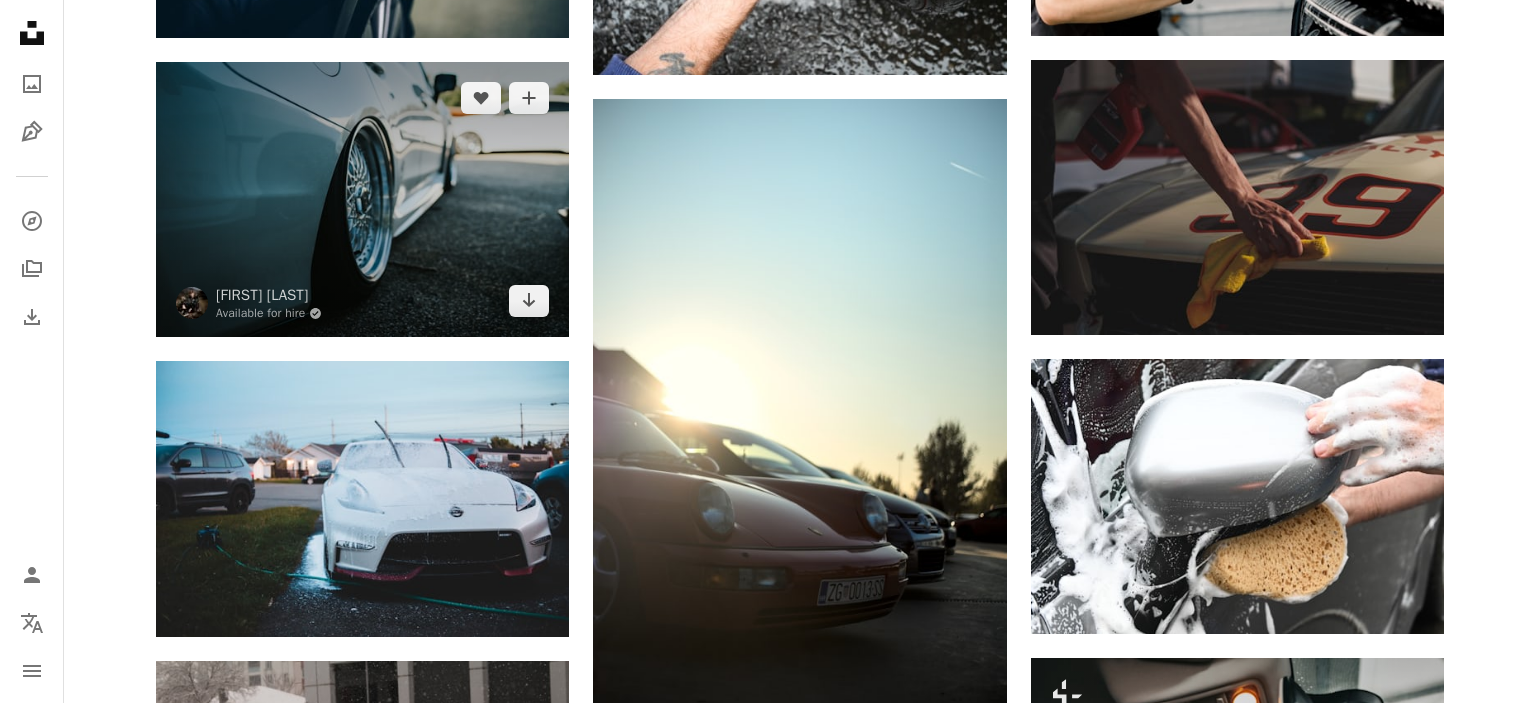 click at bounding box center [362, 199] 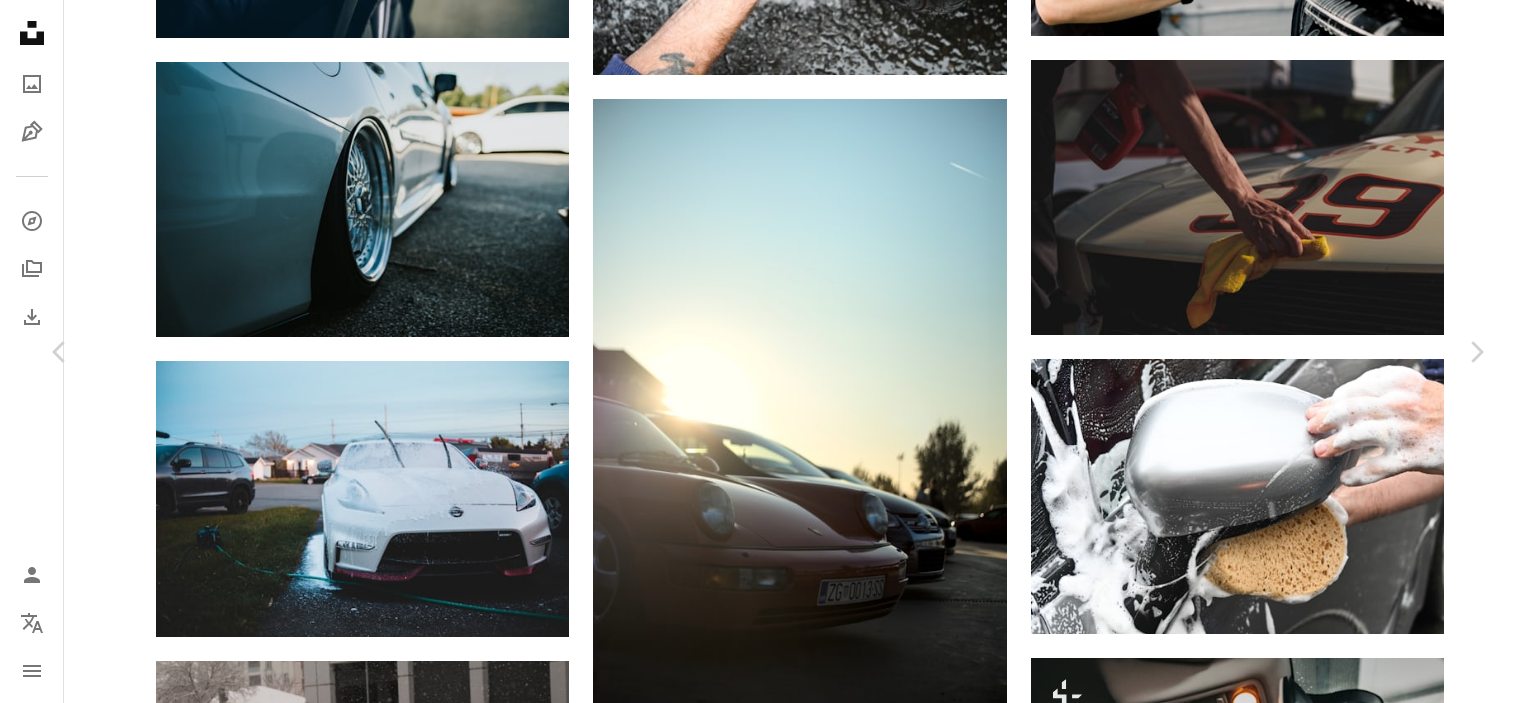scroll, scrollTop: 663, scrollLeft: 0, axis: vertical 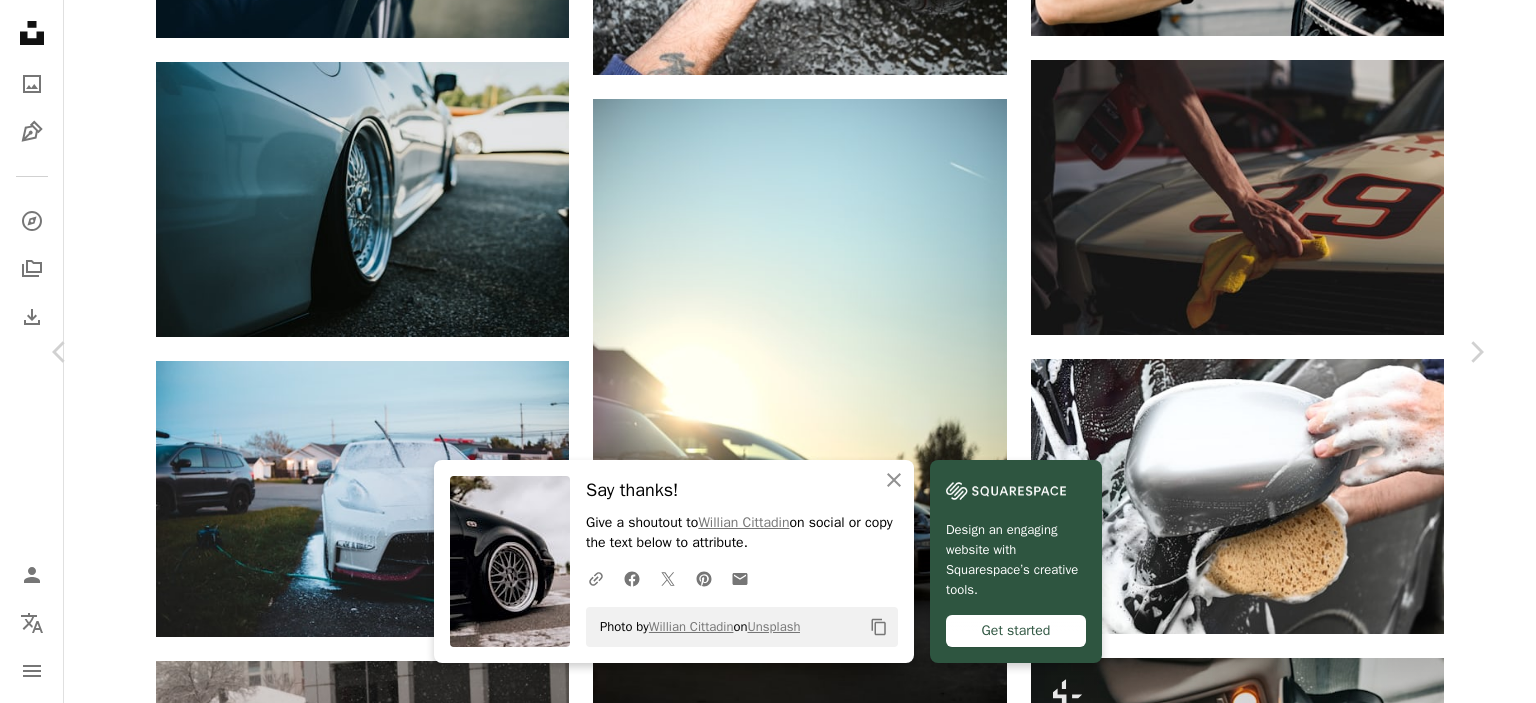 click on "An X shape Chevron left Chevron right An X shape Close Say thanks! Give a shoutout to [FIRST] [LAST] on social or copy the text below to attribute. A URL sharing icon (chains) Facebook icon X (formerly Twitter) icon Pinterest icon An envelope Photo by [FIRST] [LAST] on Unsplash
Copy content Design an engaging website with Squarespace’s creative tools. Get started [FIRST] [LAST] Available for hire A checkmark inside of a circle A heart A plus sign Download free Chevron down Zoom in Views 64,608 Downloads 330 A forward-right arrow Share Info icon Info More Actions Calendar outlined Published on August 30, 2020 Safety Free to use under the Unsplash License car cars unsplash clean wheel static grey vehicle transportation machine automobile tire car wheel alloy wheel spoke Creative Commons images Browse premium related images on iStock | Save 20% with code UNSPLASH20 View more on iStock ↗ Related images A heart A plus sign [FIRST] [LAST] Available for hire Arrow pointing down A heart" at bounding box center (768, 5999) 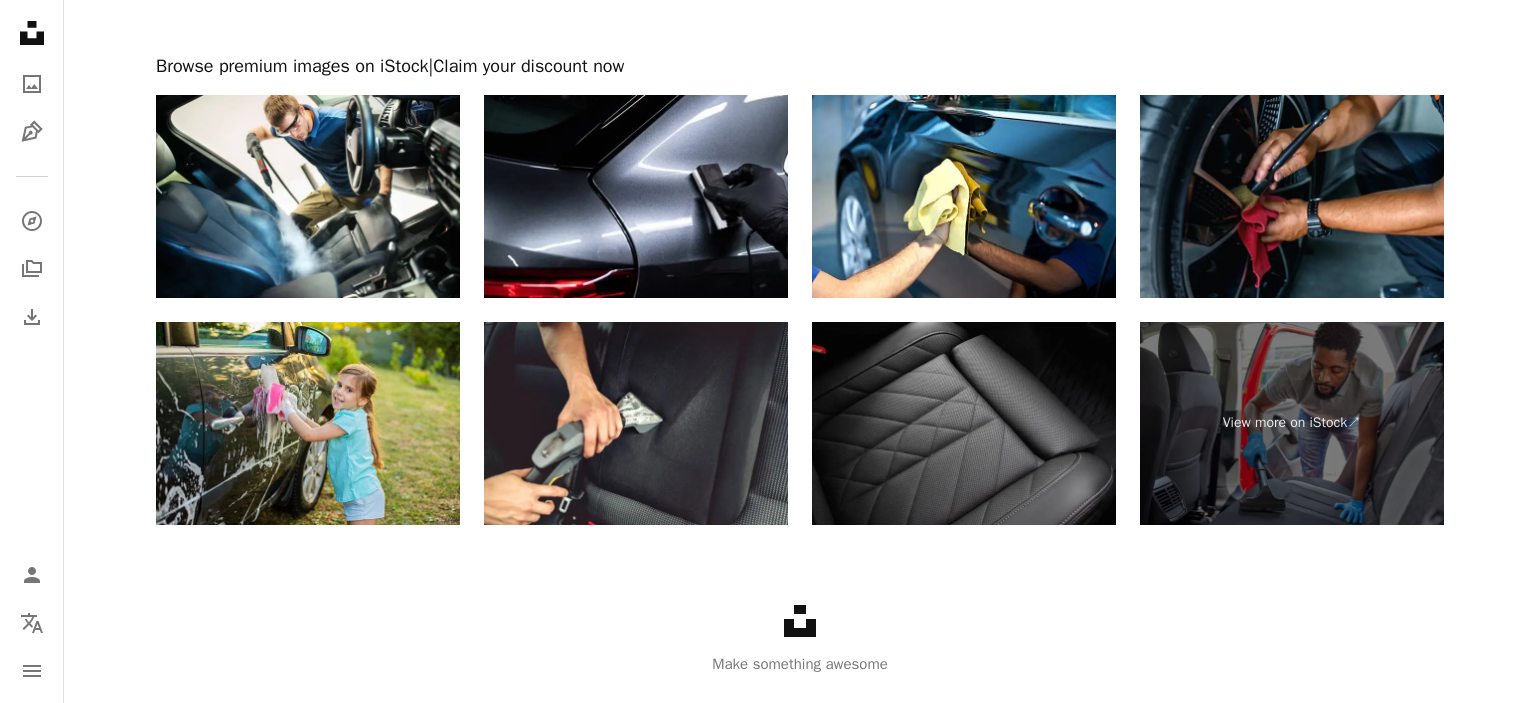 scroll, scrollTop: 7186, scrollLeft: 0, axis: vertical 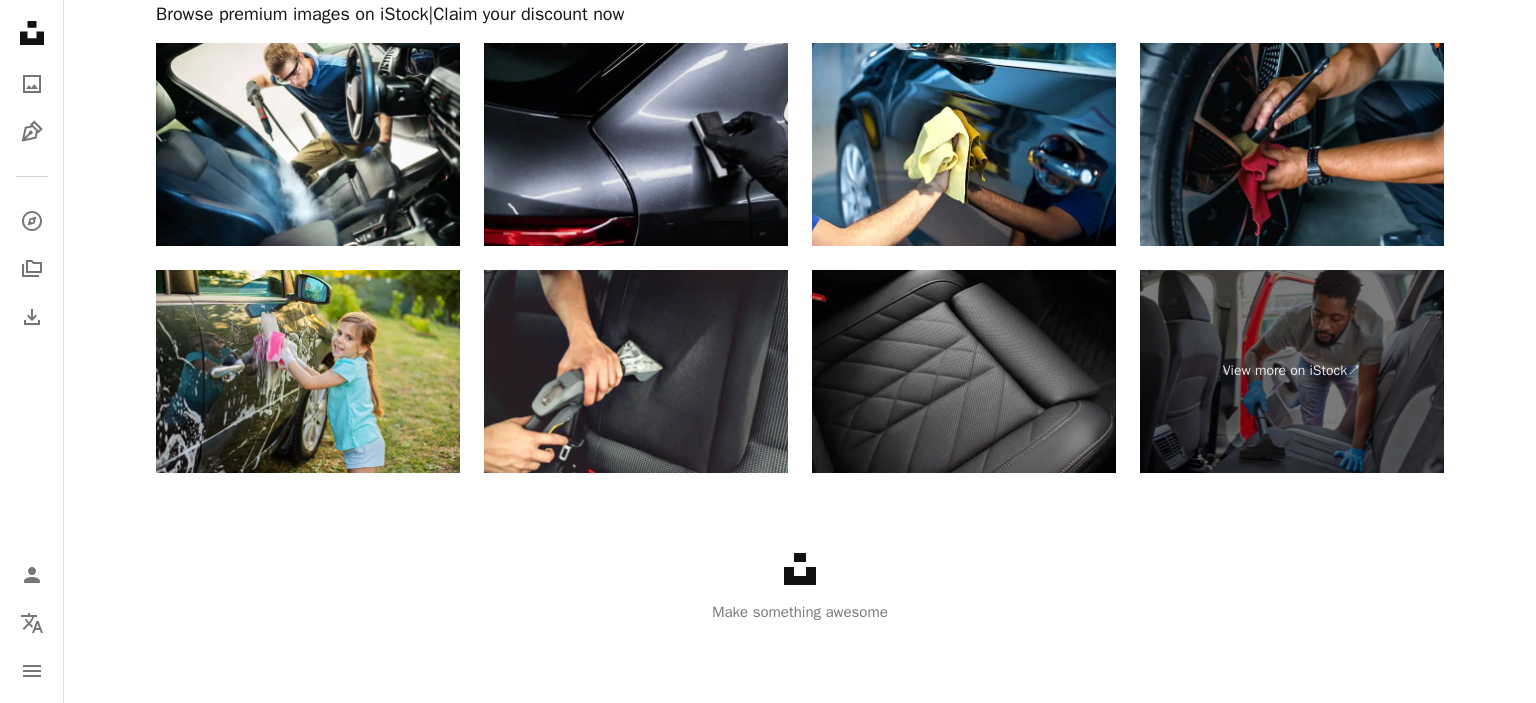 click at bounding box center [636, 144] 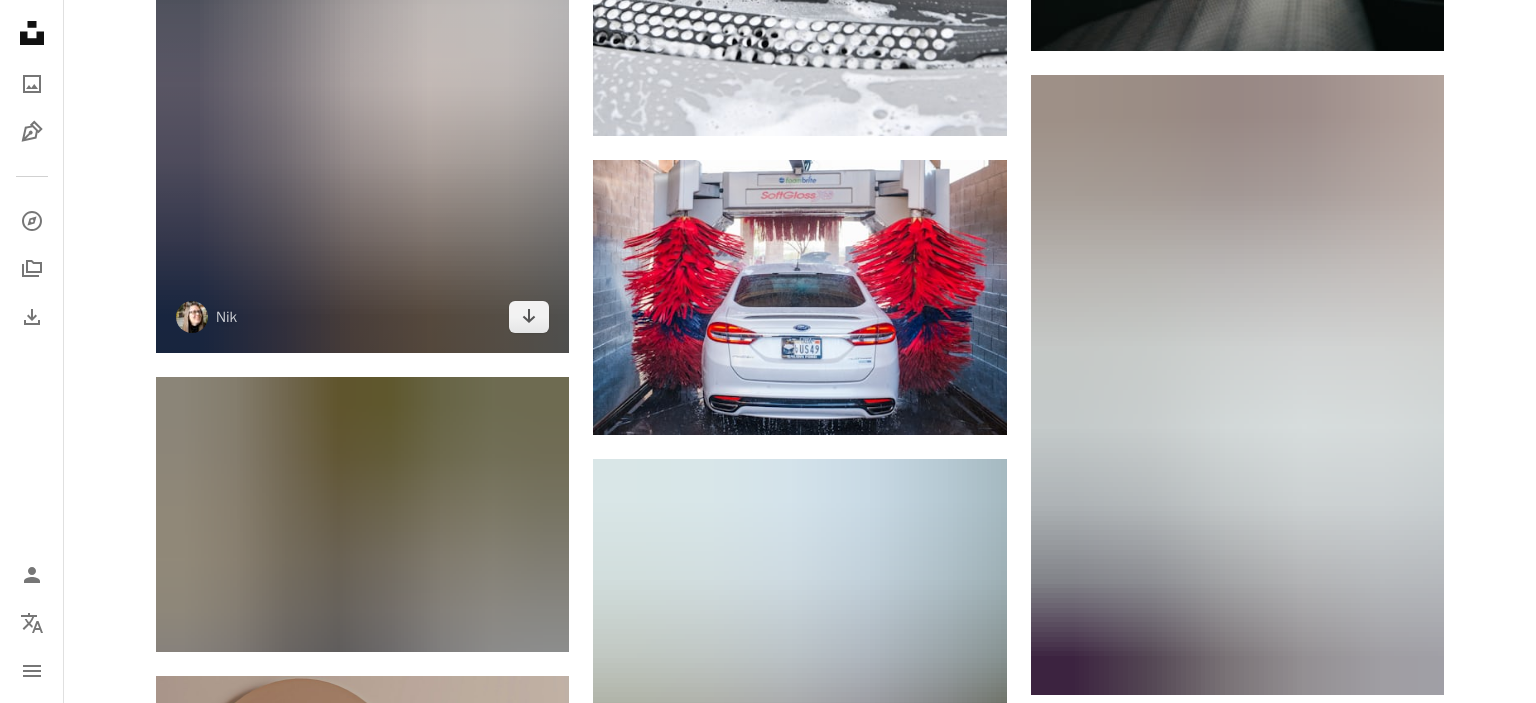 scroll, scrollTop: 3250, scrollLeft: 0, axis: vertical 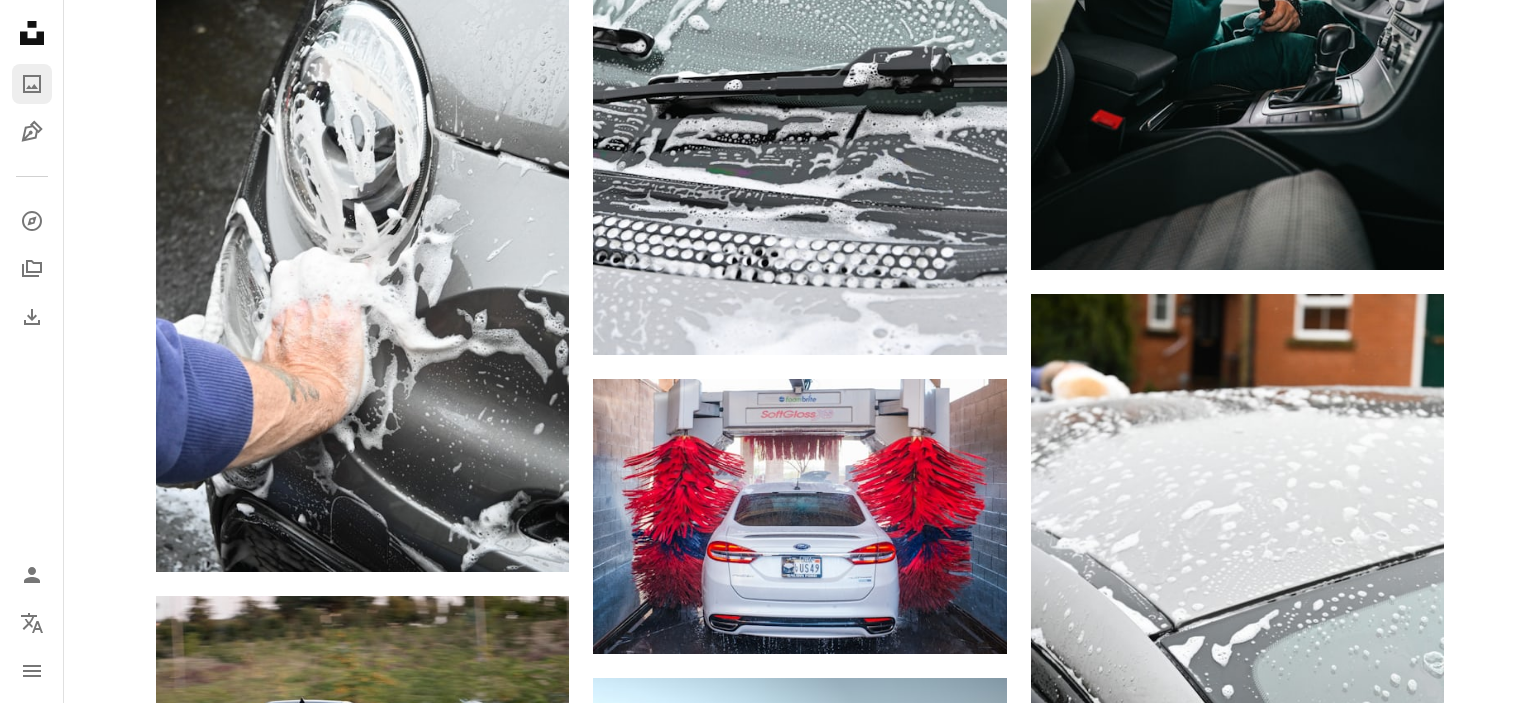 click 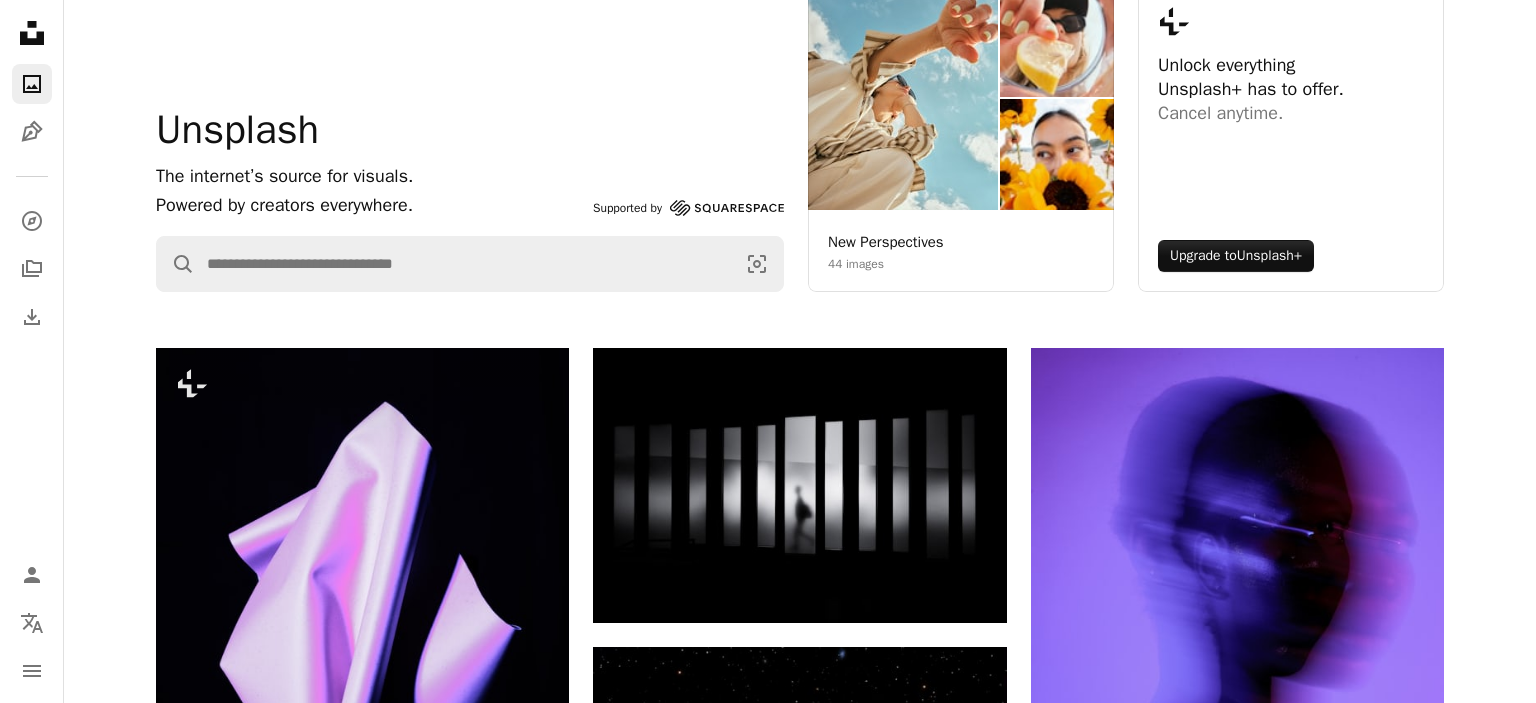 scroll, scrollTop: 0, scrollLeft: 0, axis: both 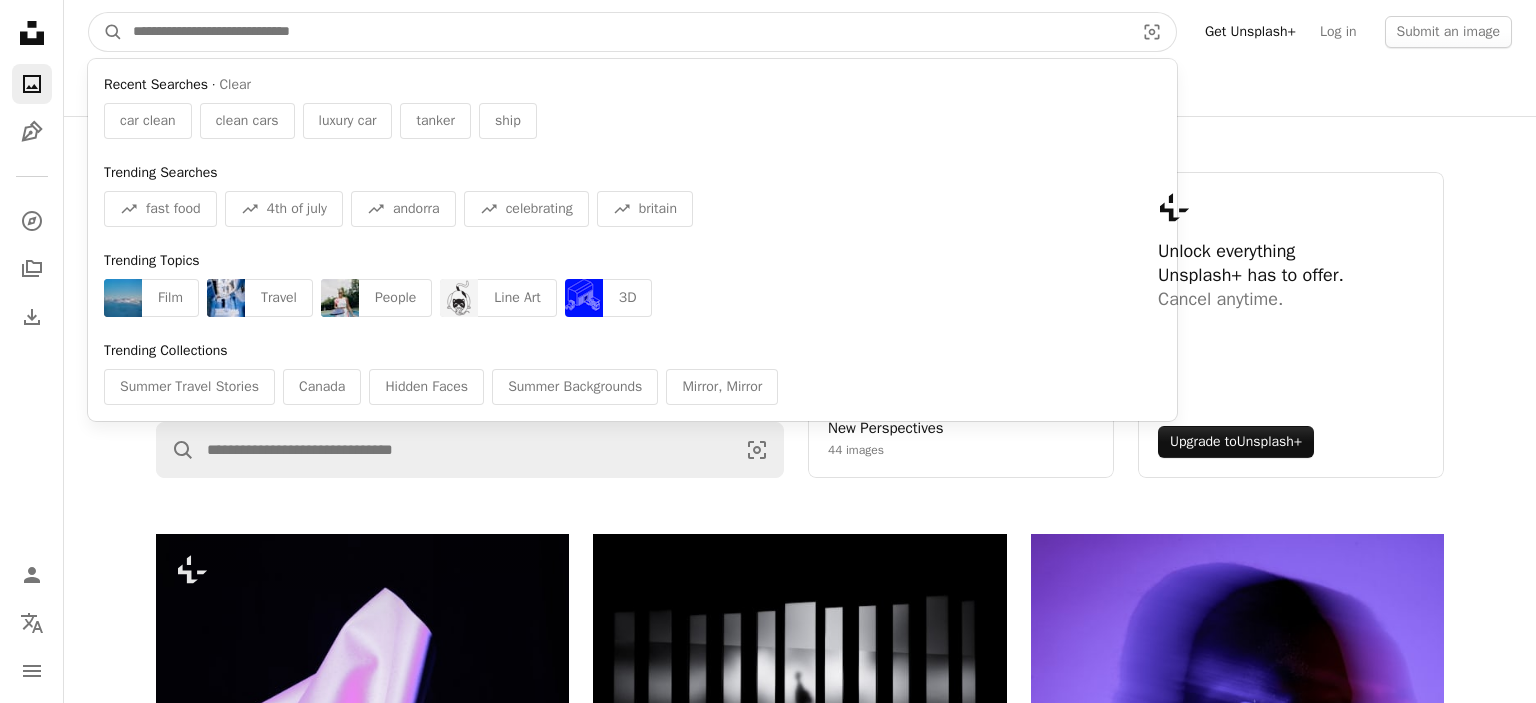 click at bounding box center [625, 32] 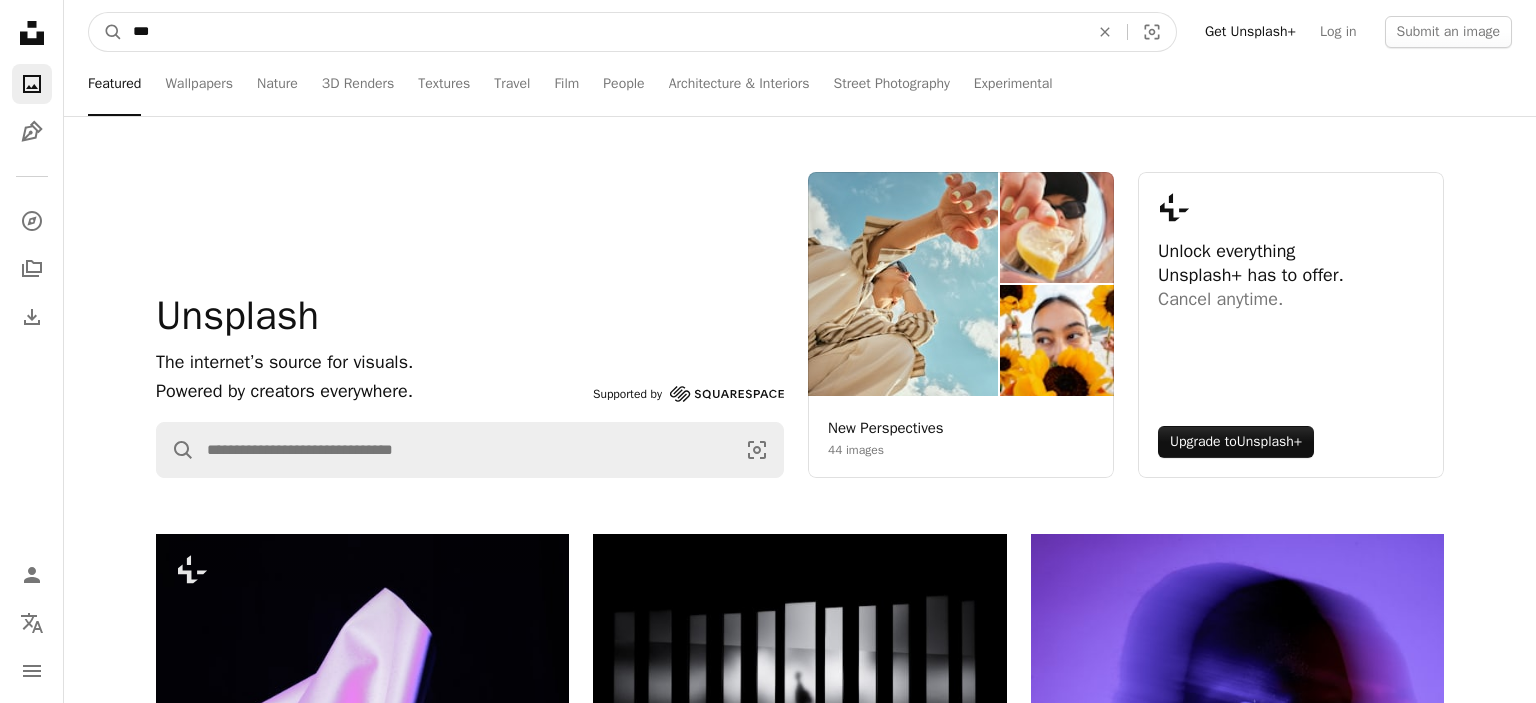 type on "****" 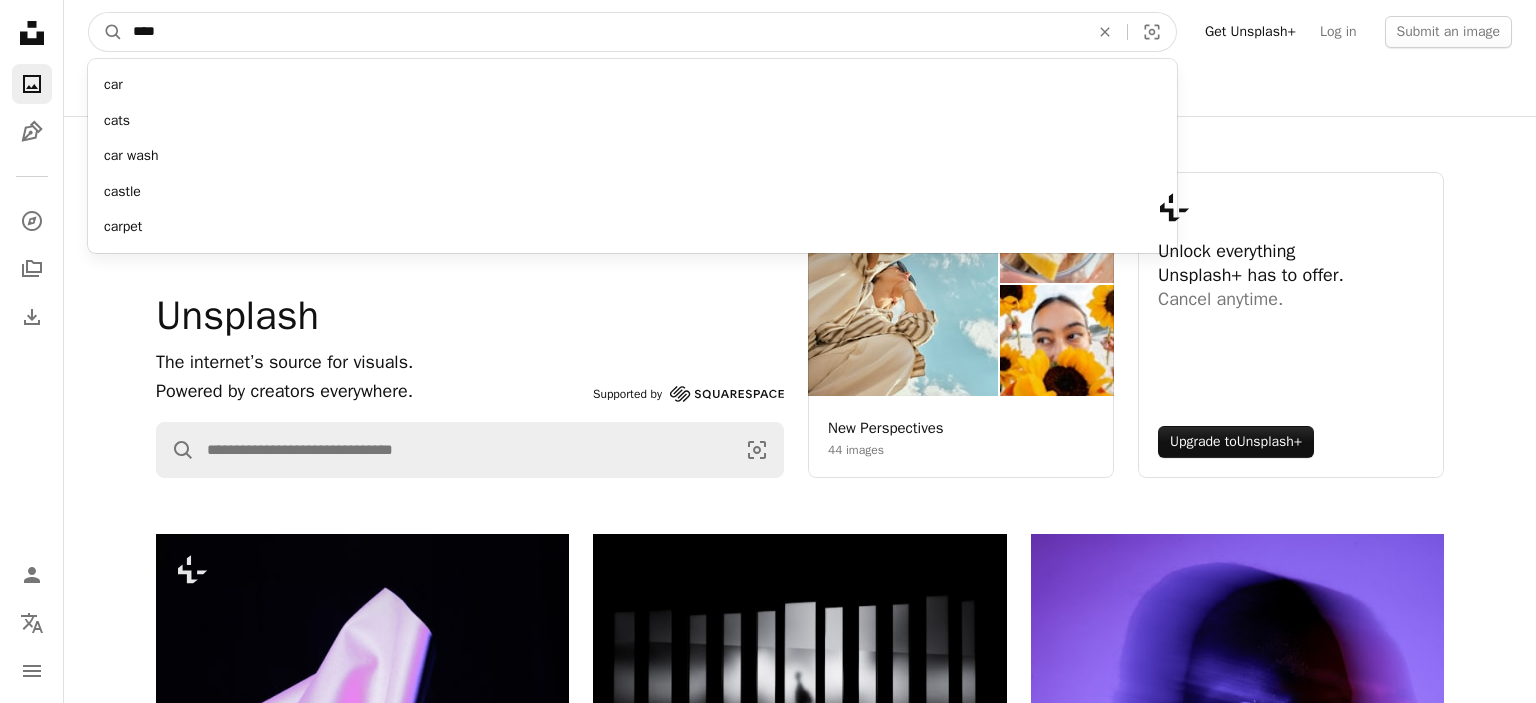 click on "A magnifying glass" at bounding box center (106, 32) 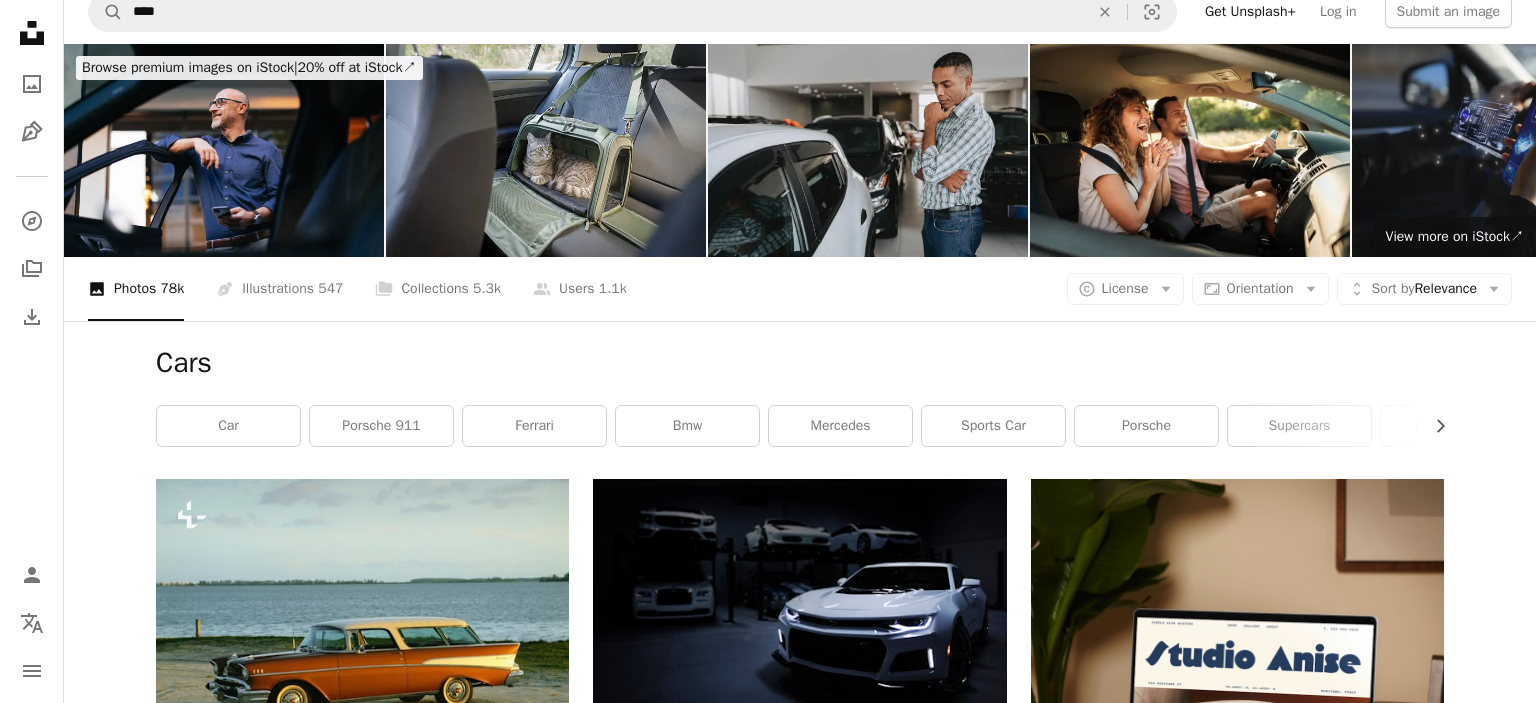 scroll, scrollTop: 0, scrollLeft: 0, axis: both 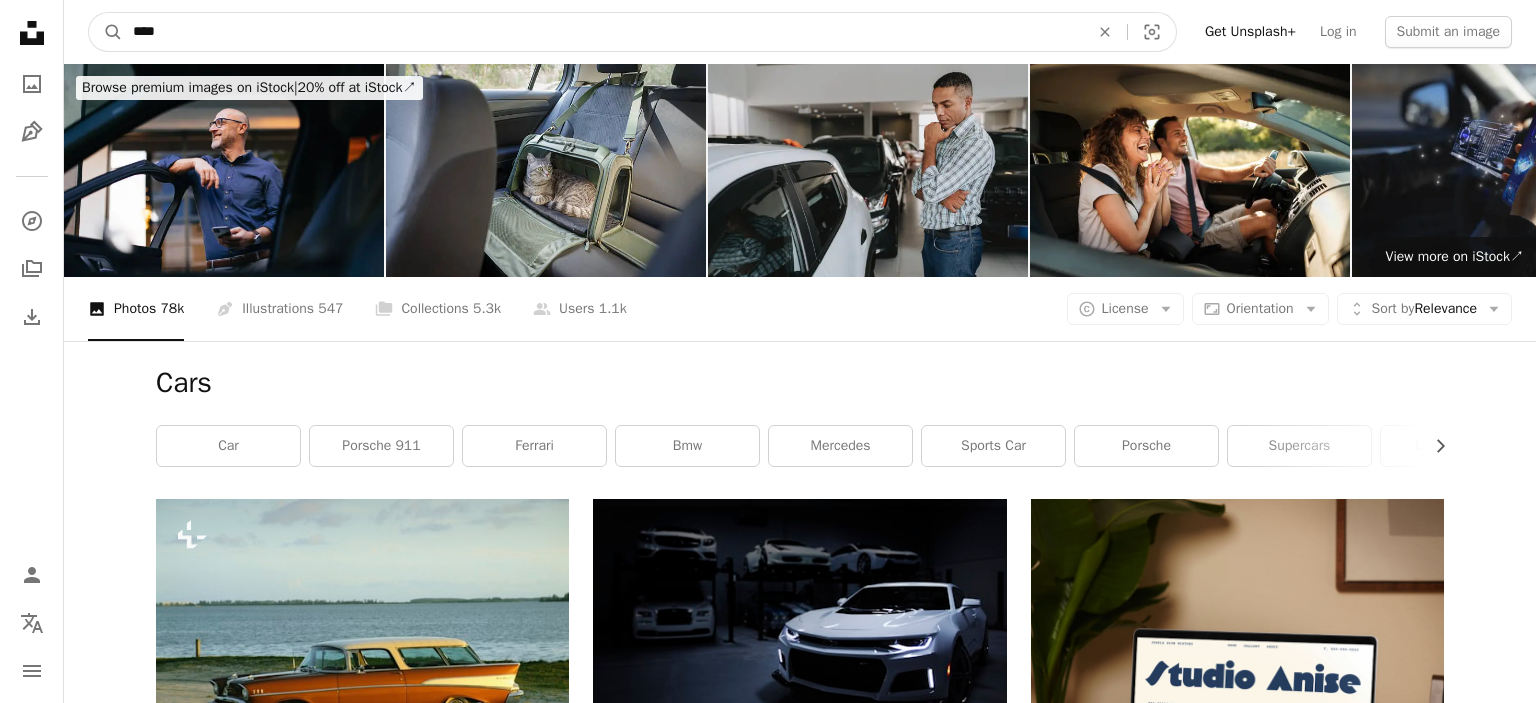 click on "****" at bounding box center (603, 32) 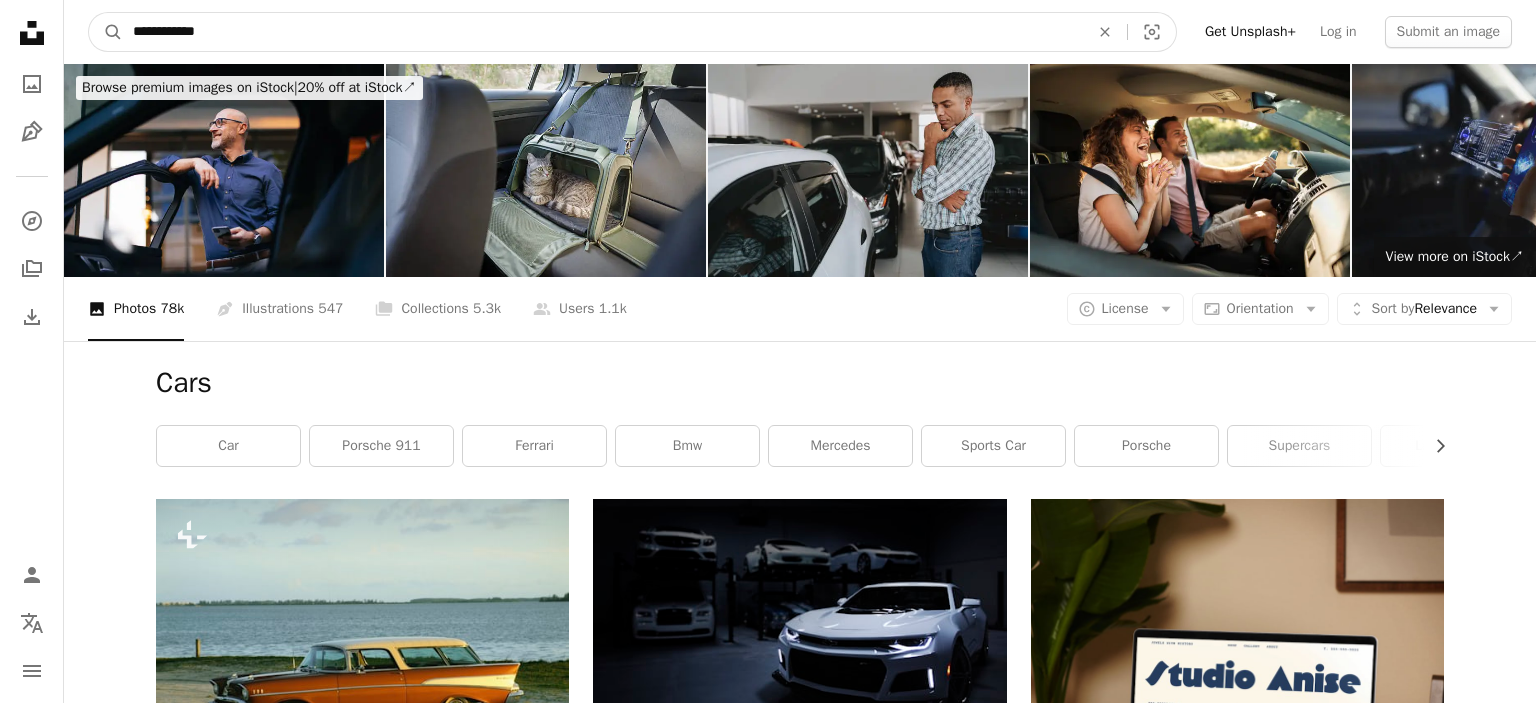type on "**********" 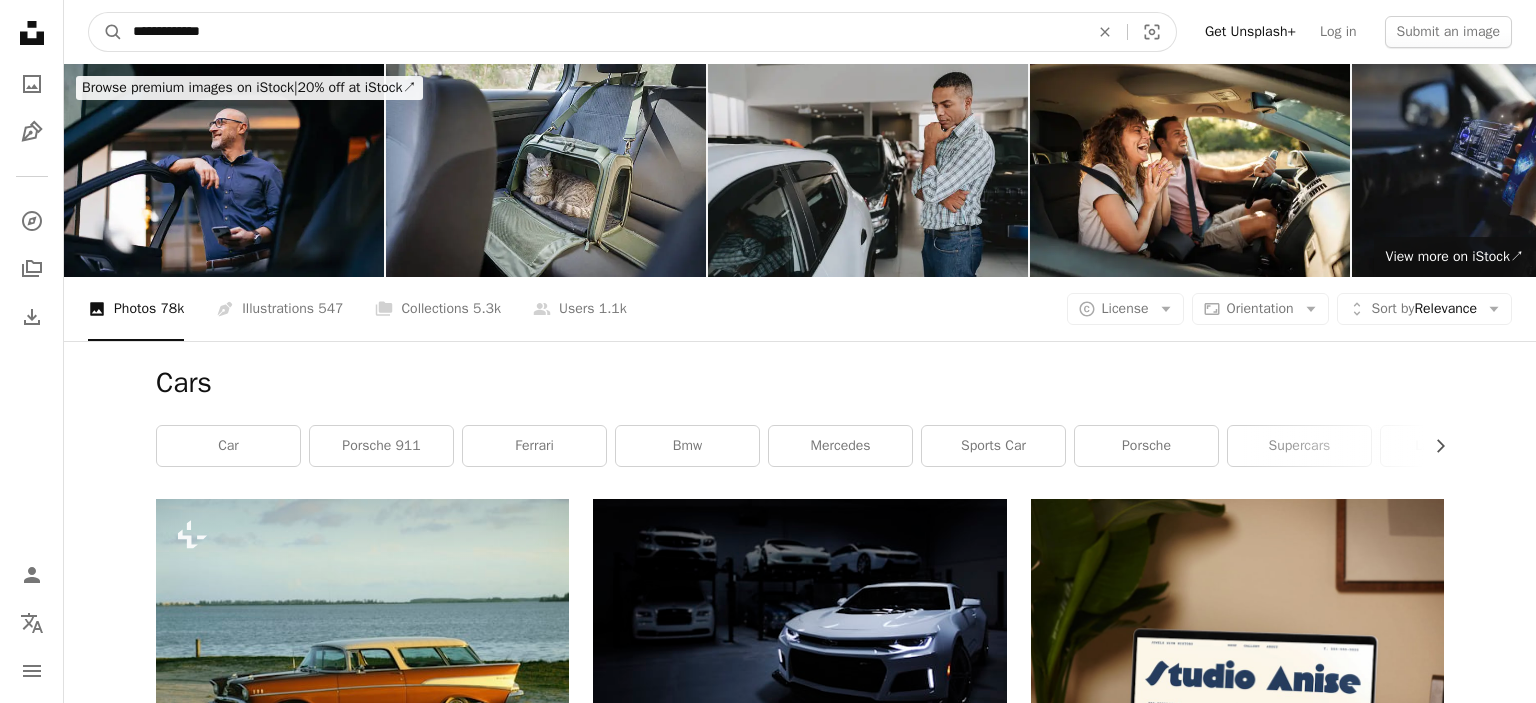 click on "A magnifying glass" at bounding box center [106, 32] 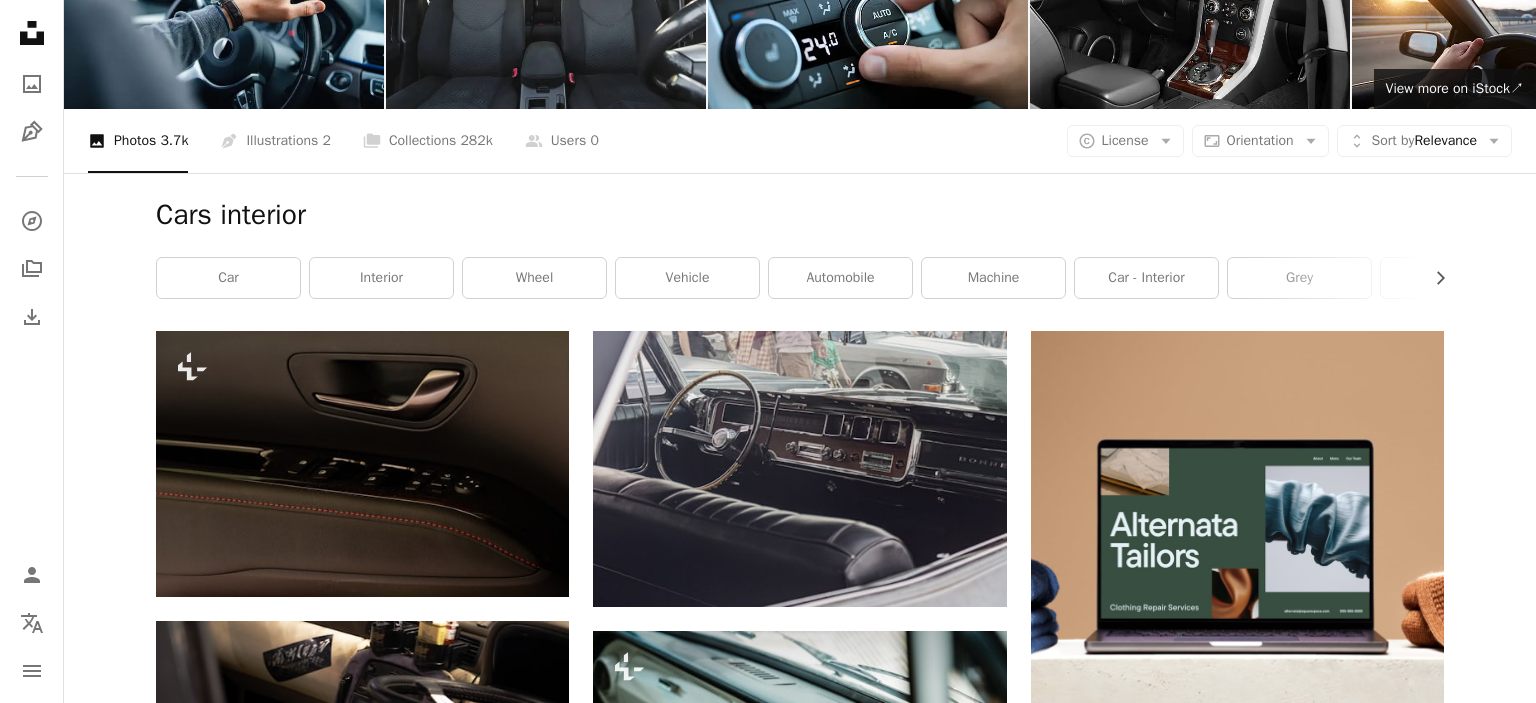 scroll, scrollTop: 0, scrollLeft: 0, axis: both 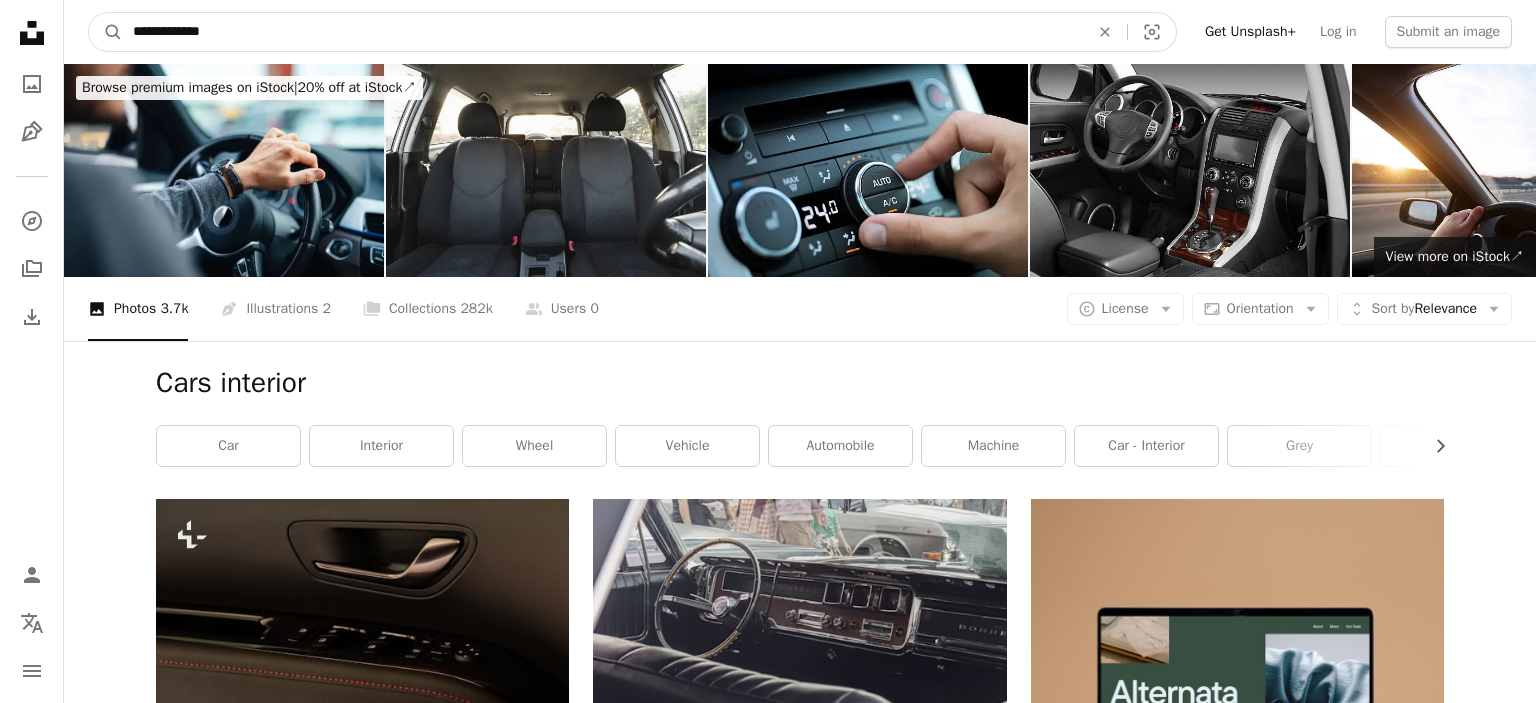 drag, startPoint x: 250, startPoint y: 39, endPoint x: 62, endPoint y: 20, distance: 188.95767 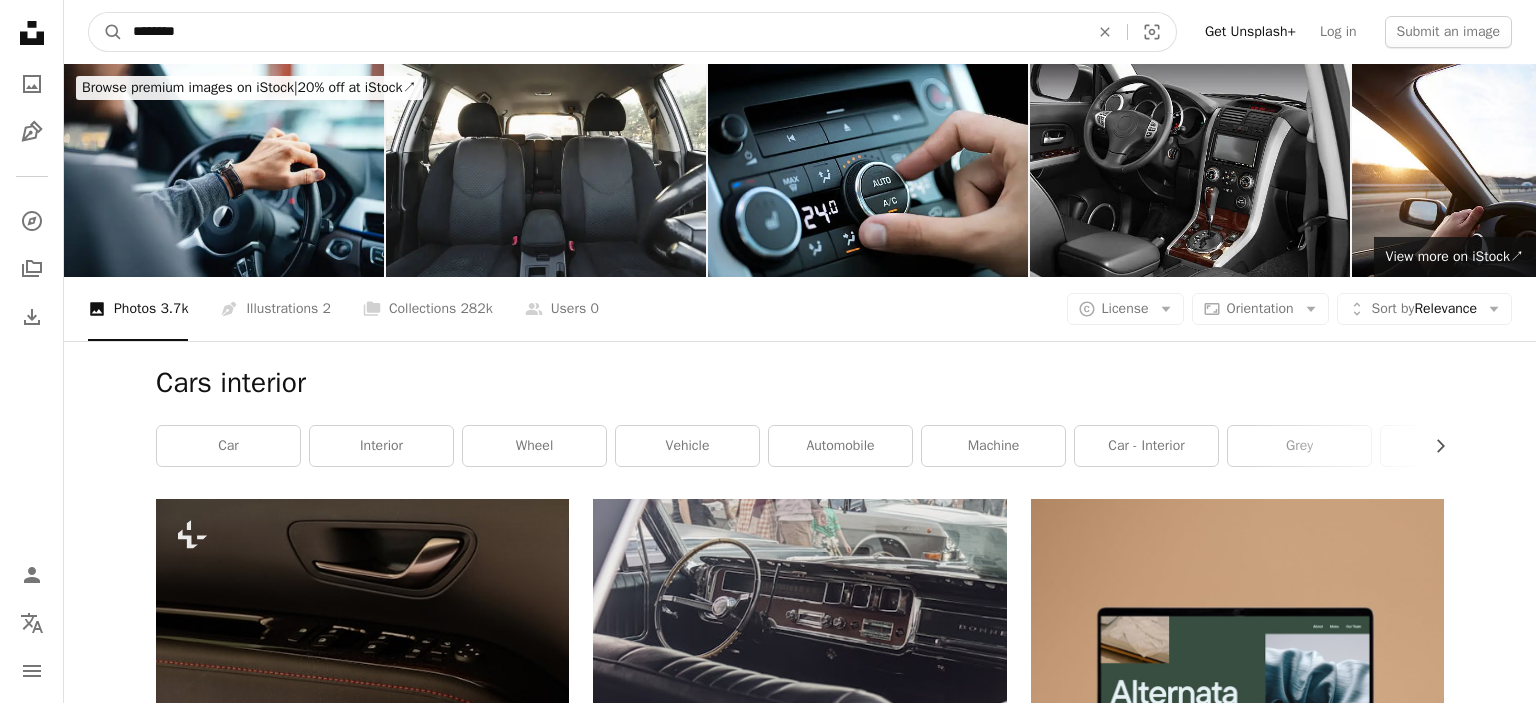 type on "********" 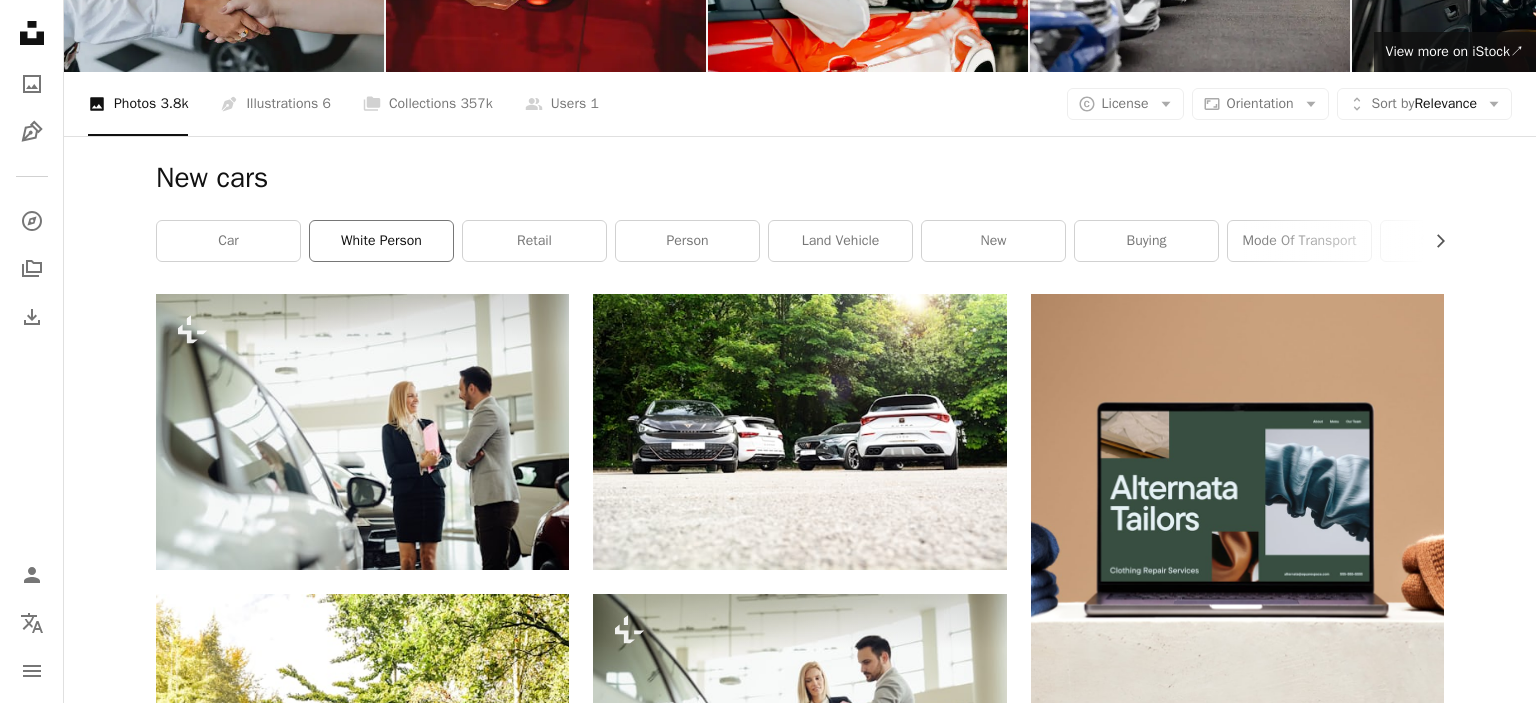 scroll, scrollTop: 0, scrollLeft: 0, axis: both 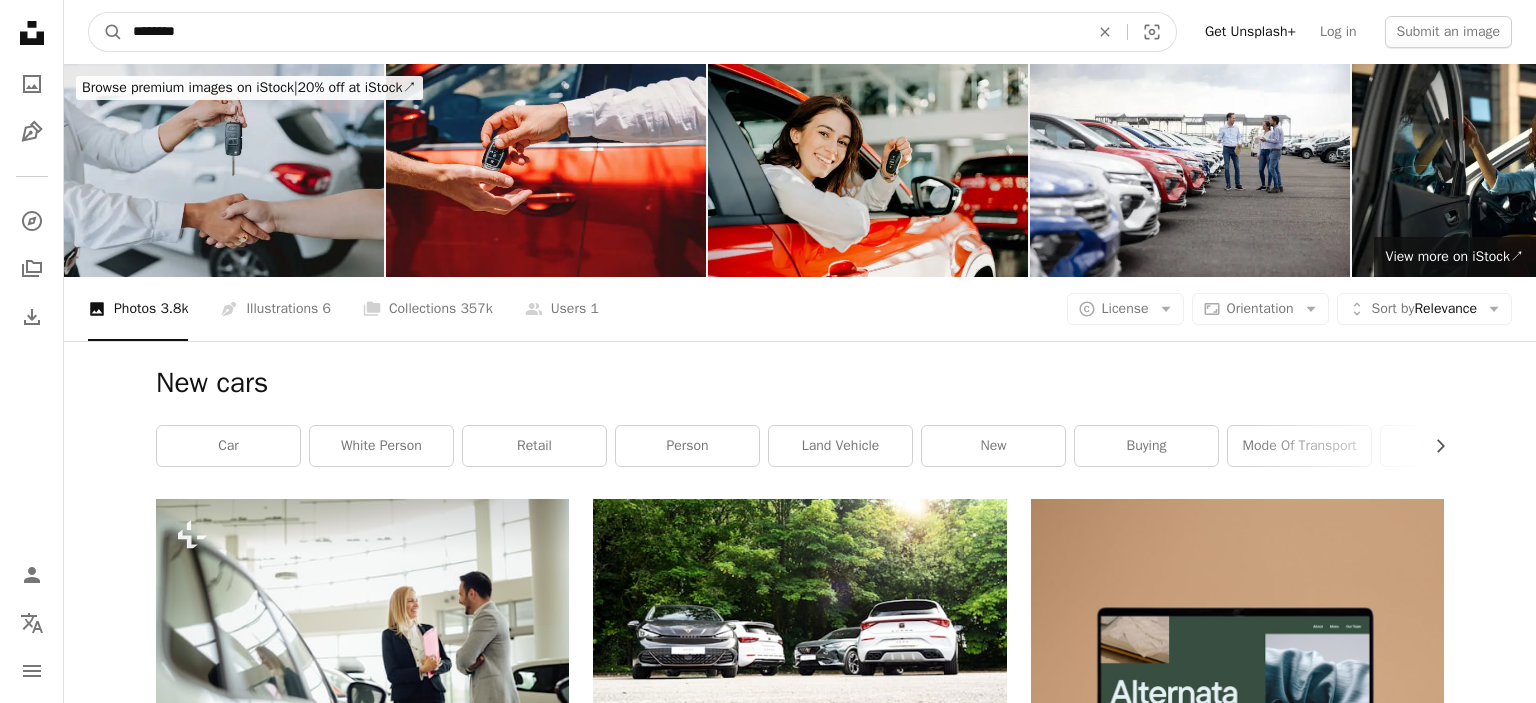 click on "********" at bounding box center (603, 32) 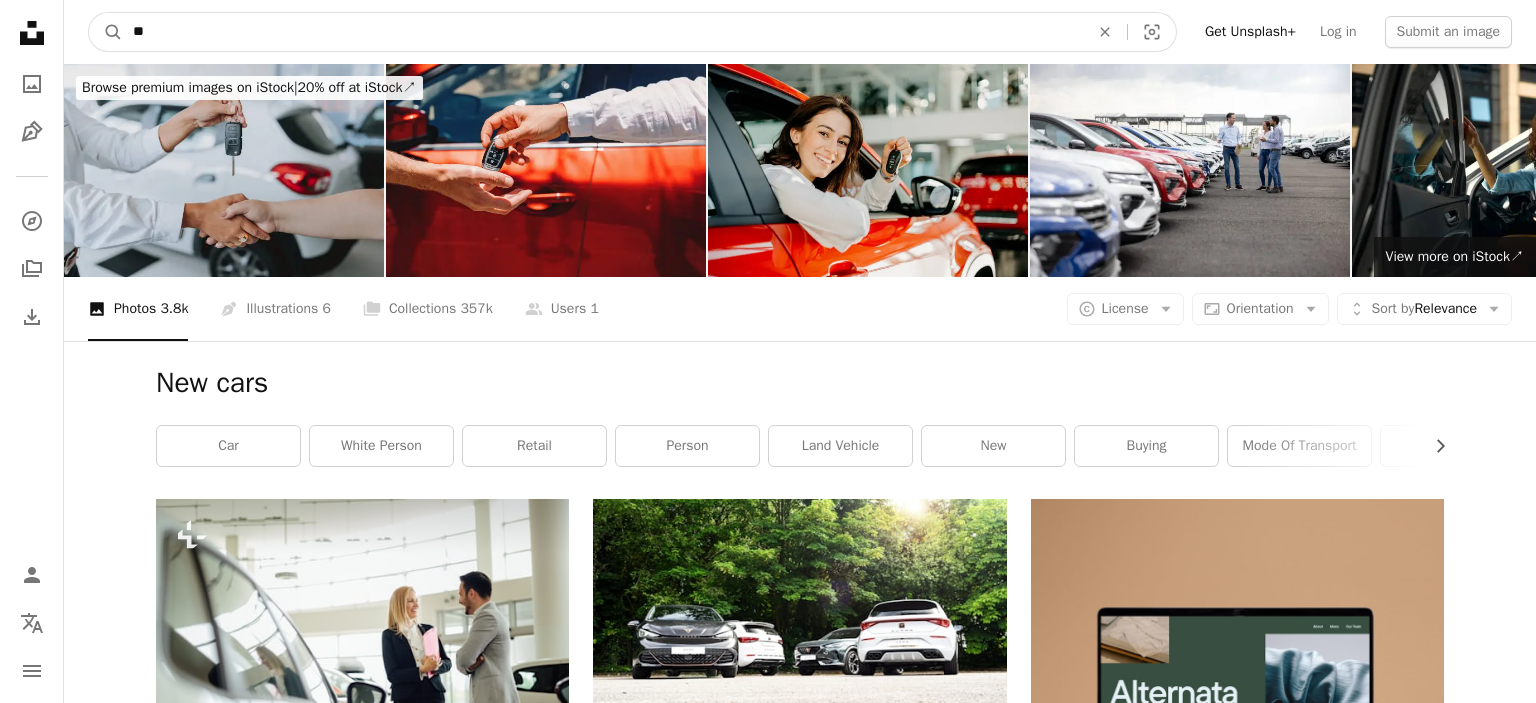 type on "*" 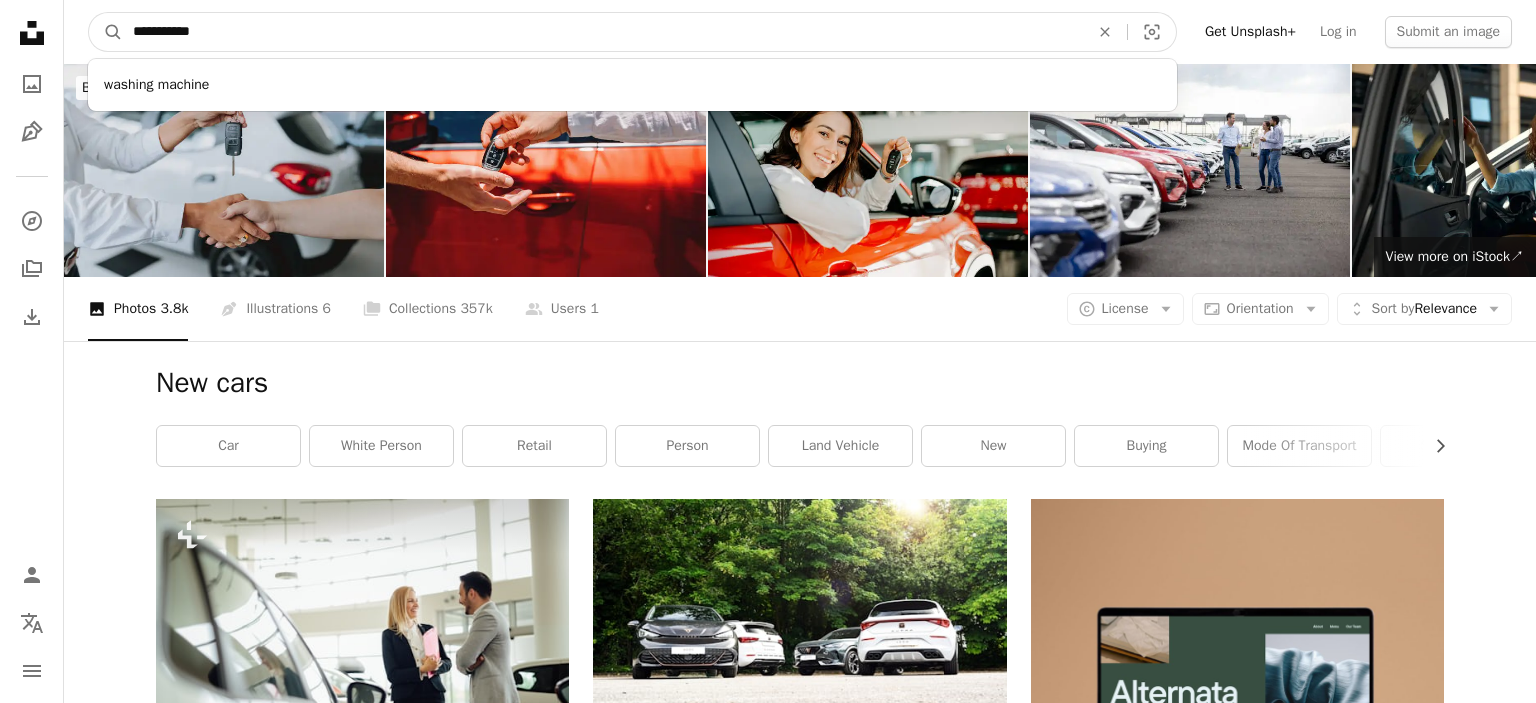 type on "**********" 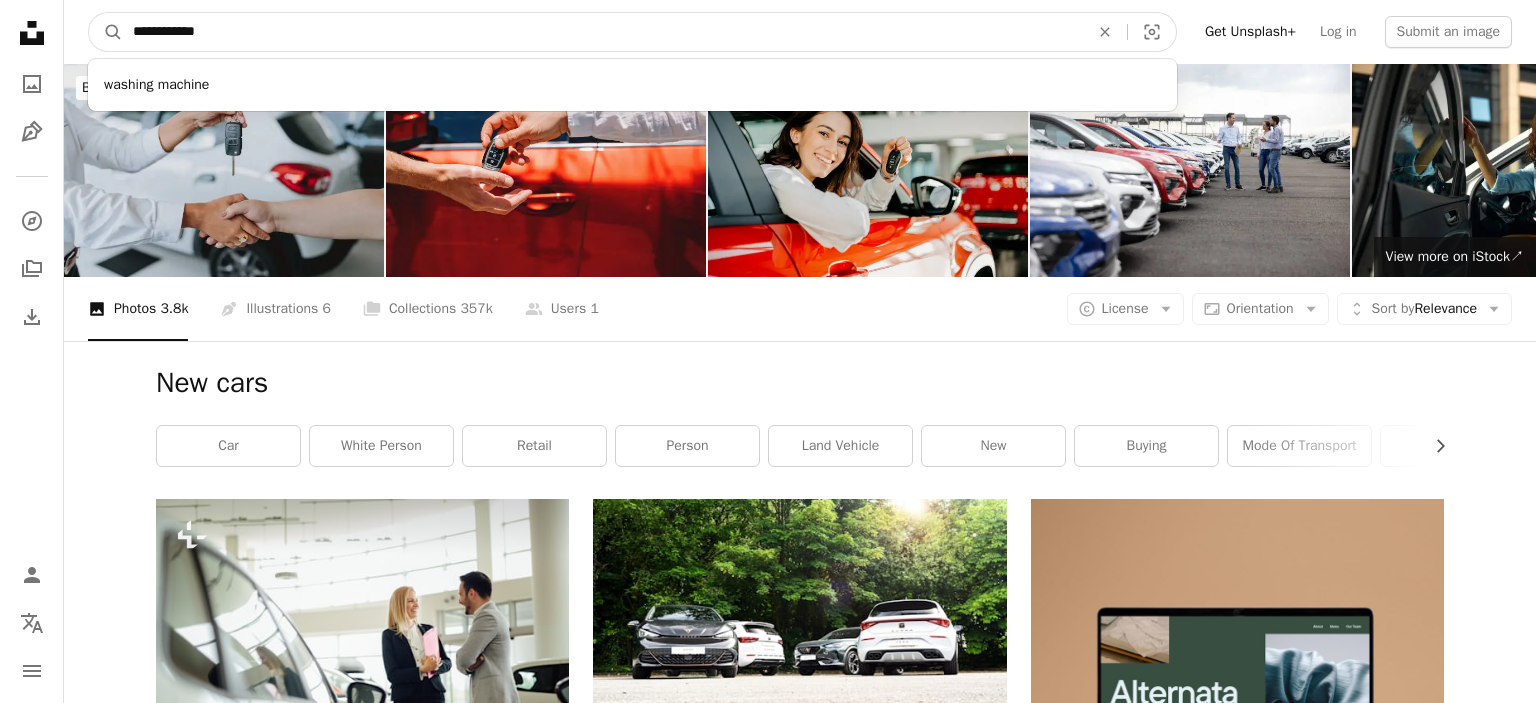 click on "A magnifying glass" at bounding box center (106, 32) 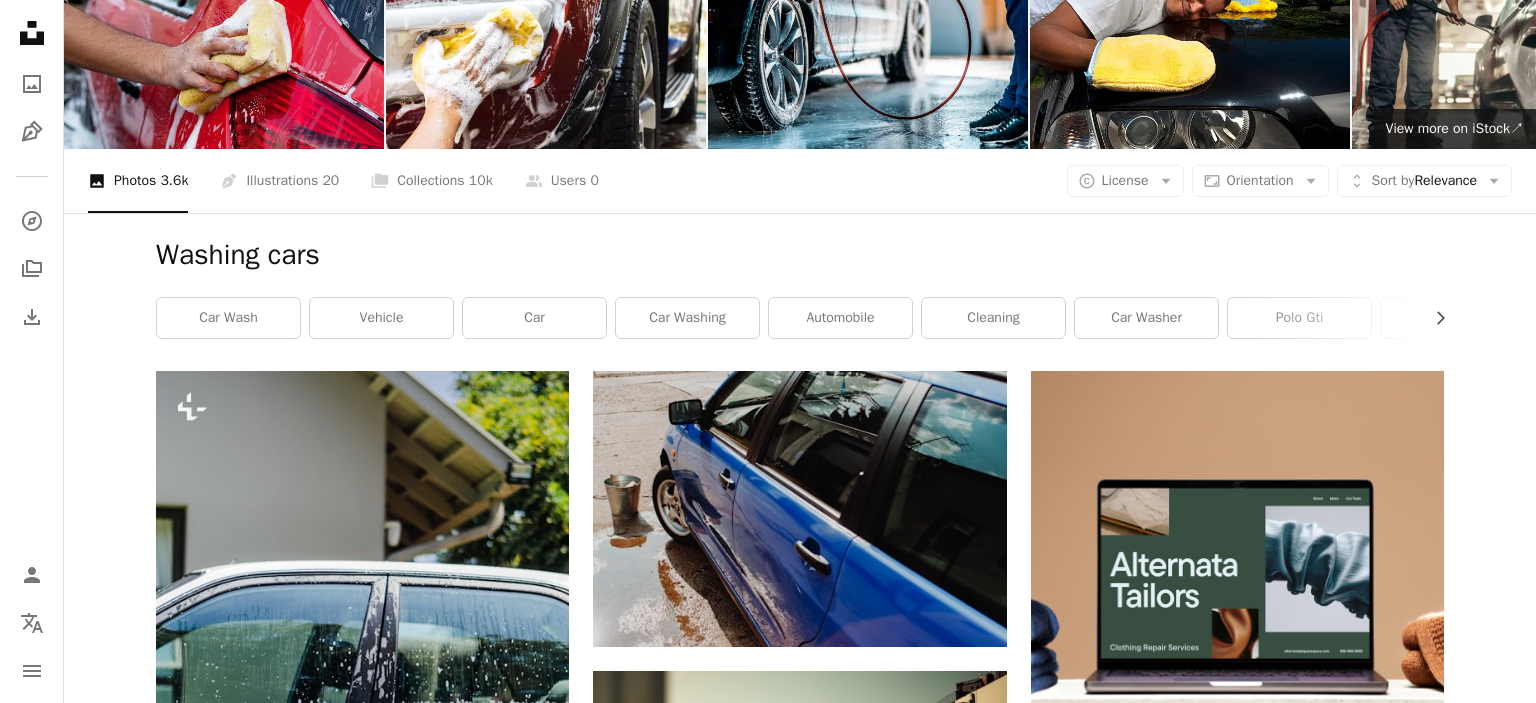 scroll, scrollTop: 0, scrollLeft: 0, axis: both 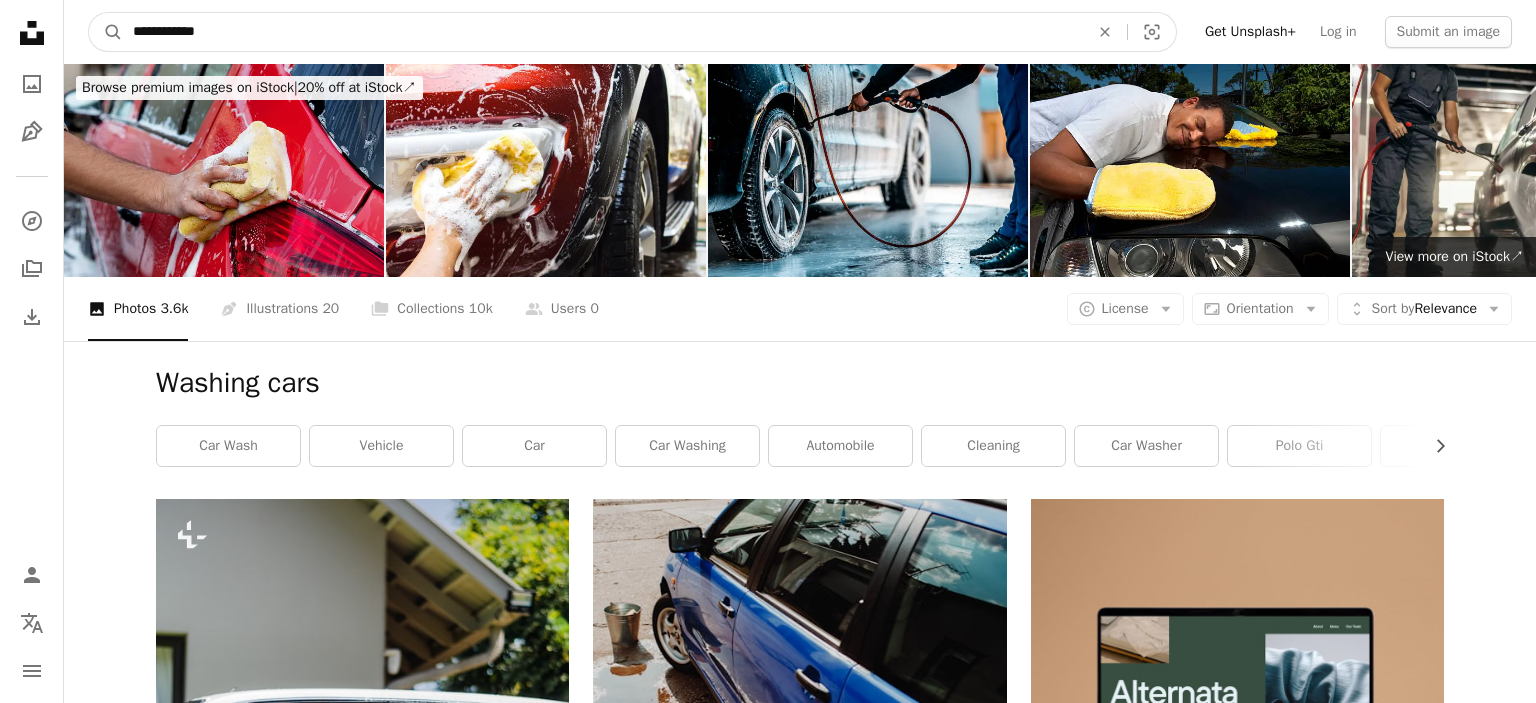 drag, startPoint x: 243, startPoint y: 36, endPoint x: 92, endPoint y: 42, distance: 151.11916 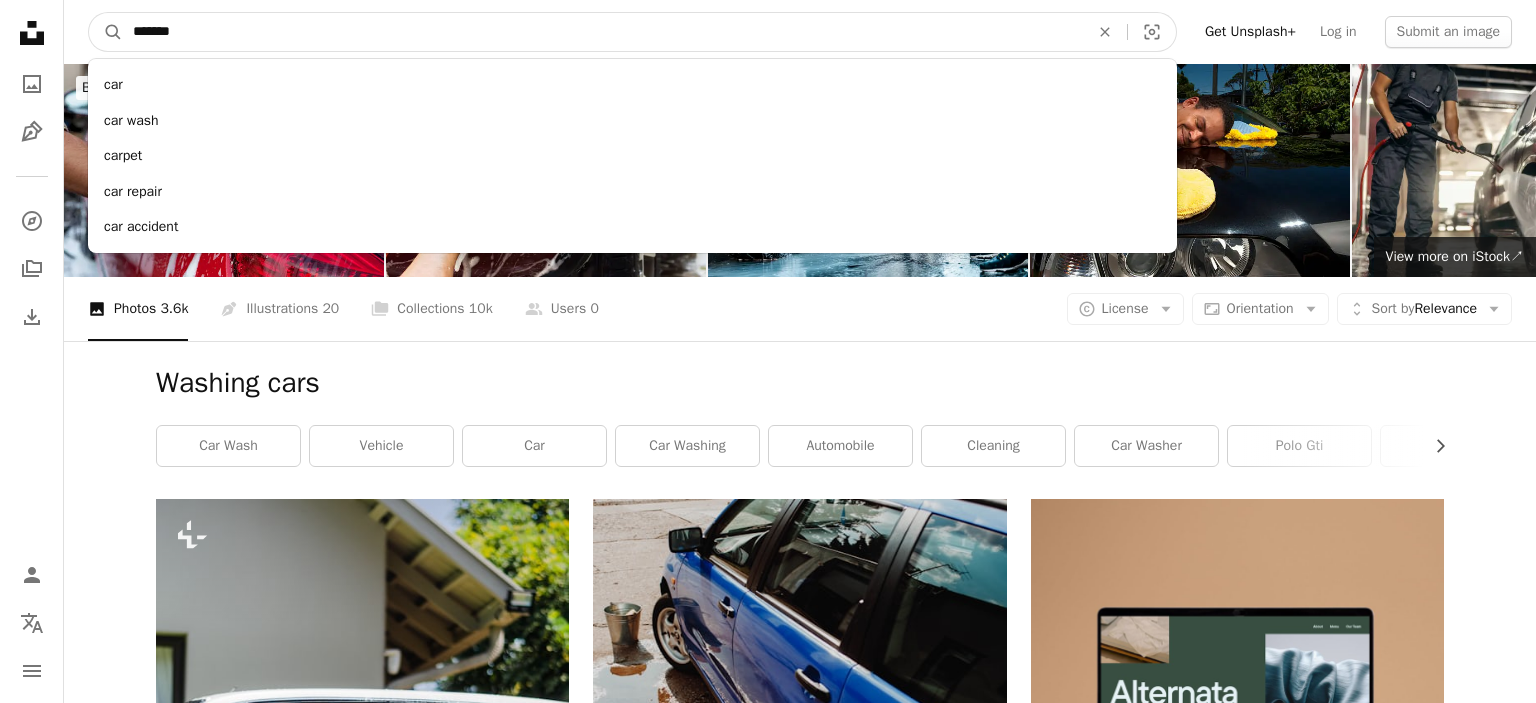 type on "********" 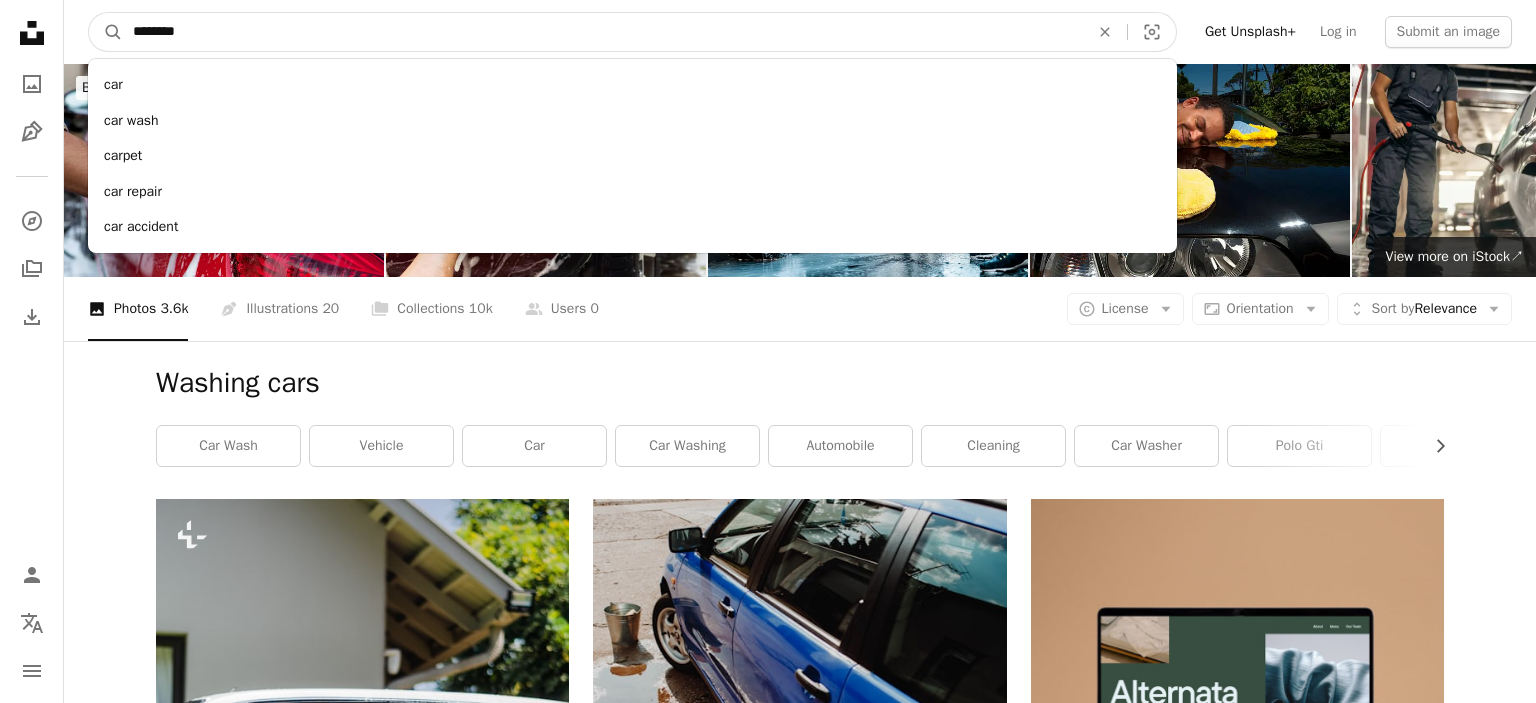click on "A magnifying glass" at bounding box center [106, 32] 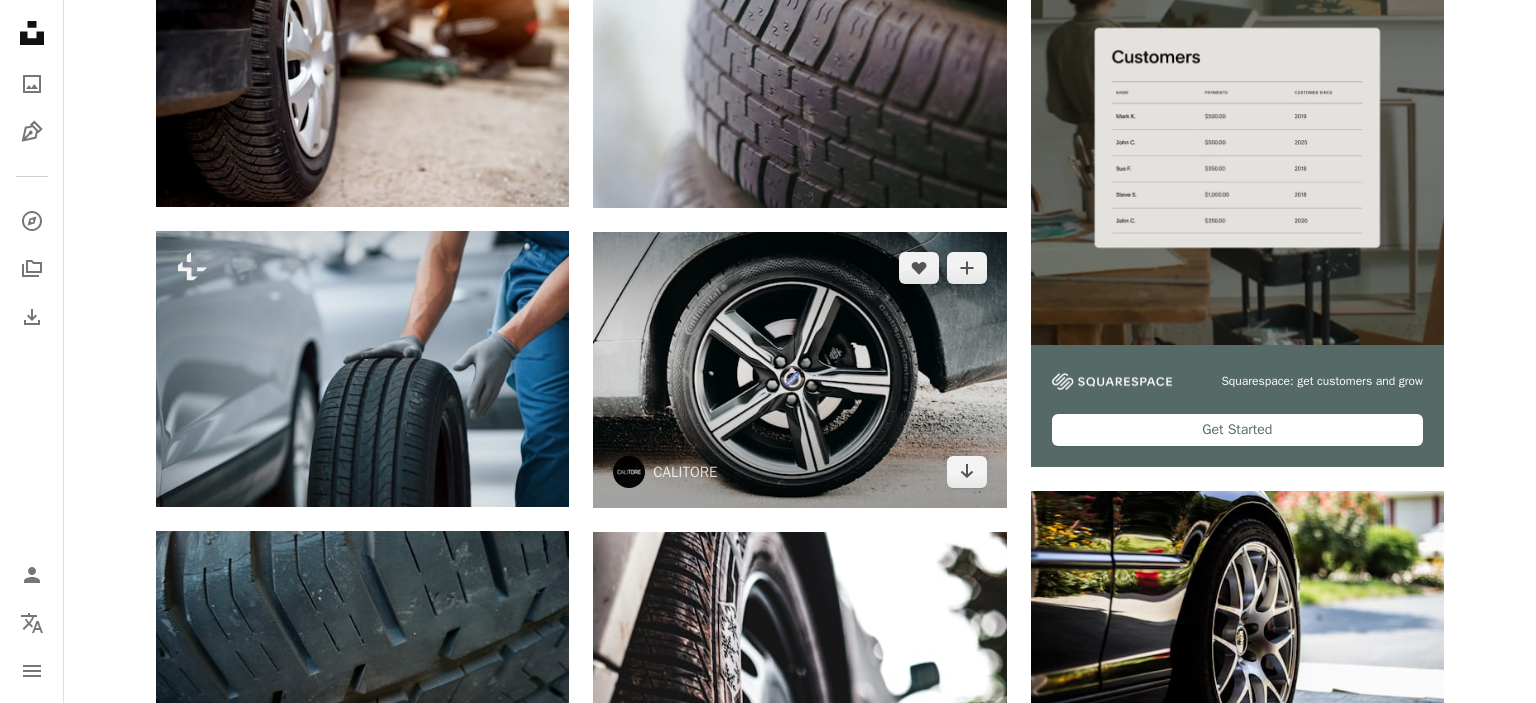 scroll, scrollTop: 0, scrollLeft: 0, axis: both 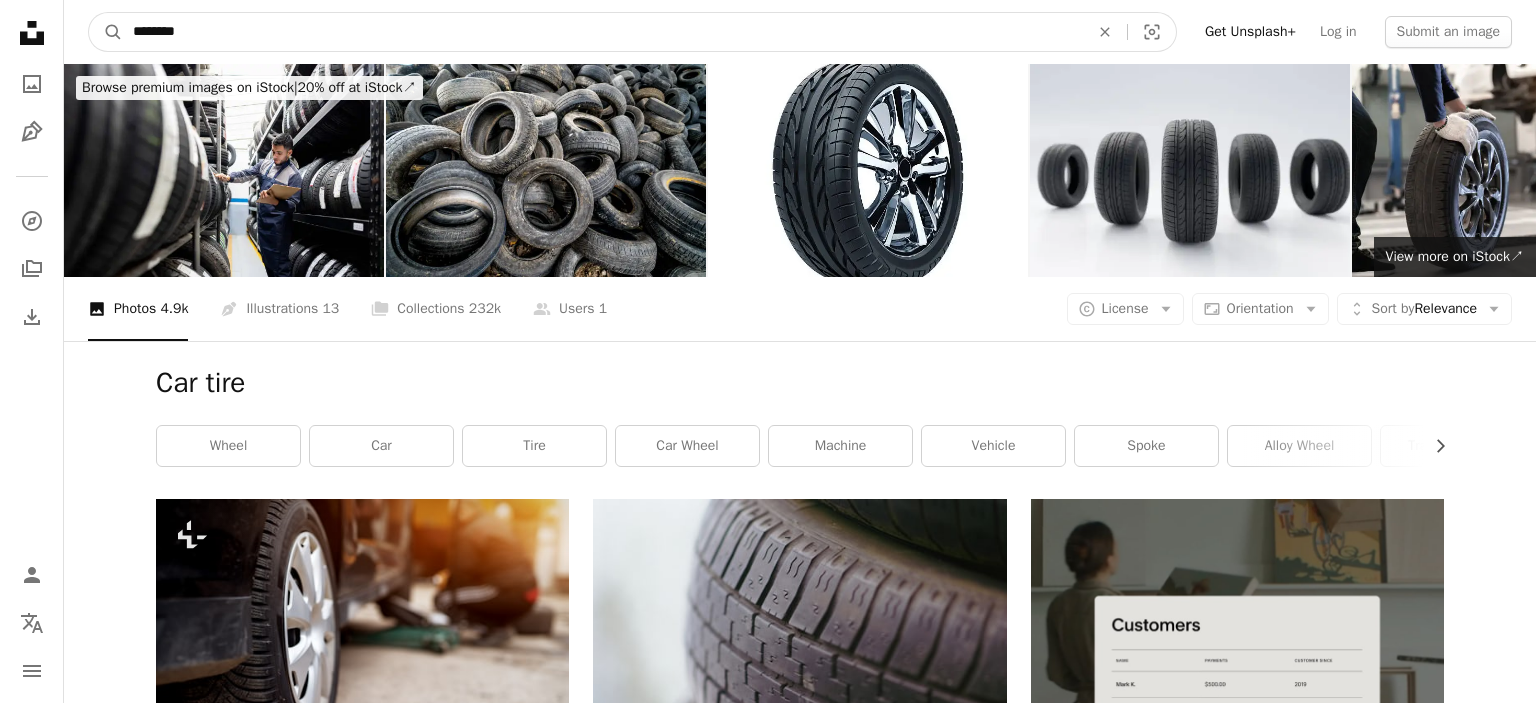 drag, startPoint x: 266, startPoint y: 25, endPoint x: 94, endPoint y: 18, distance: 172.14238 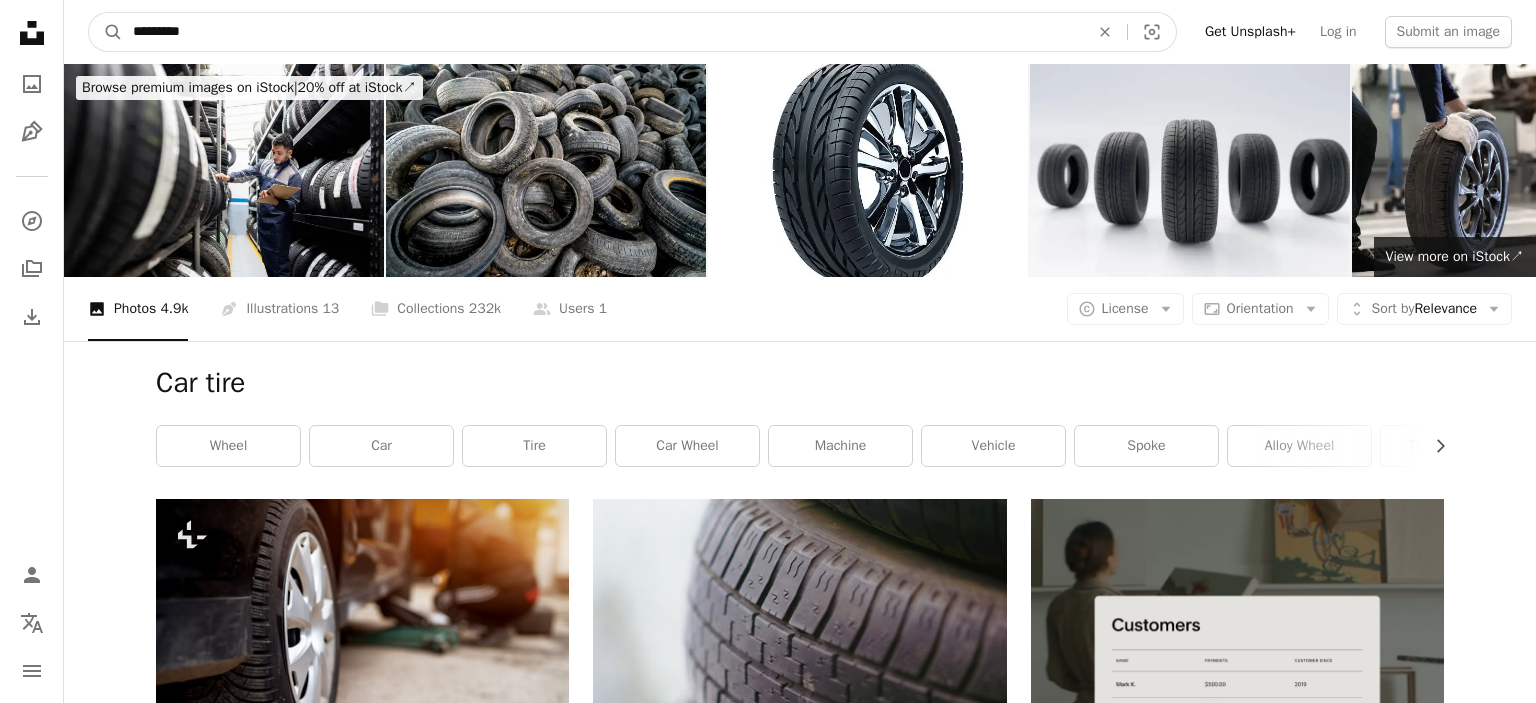 click on "A magnifying glass" at bounding box center [106, 32] 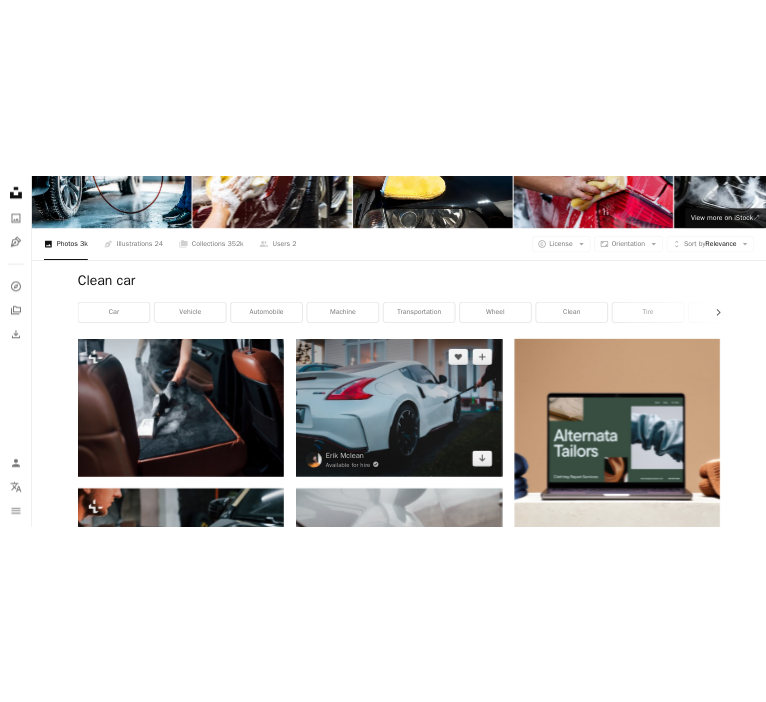 scroll, scrollTop: 0, scrollLeft: 0, axis: both 